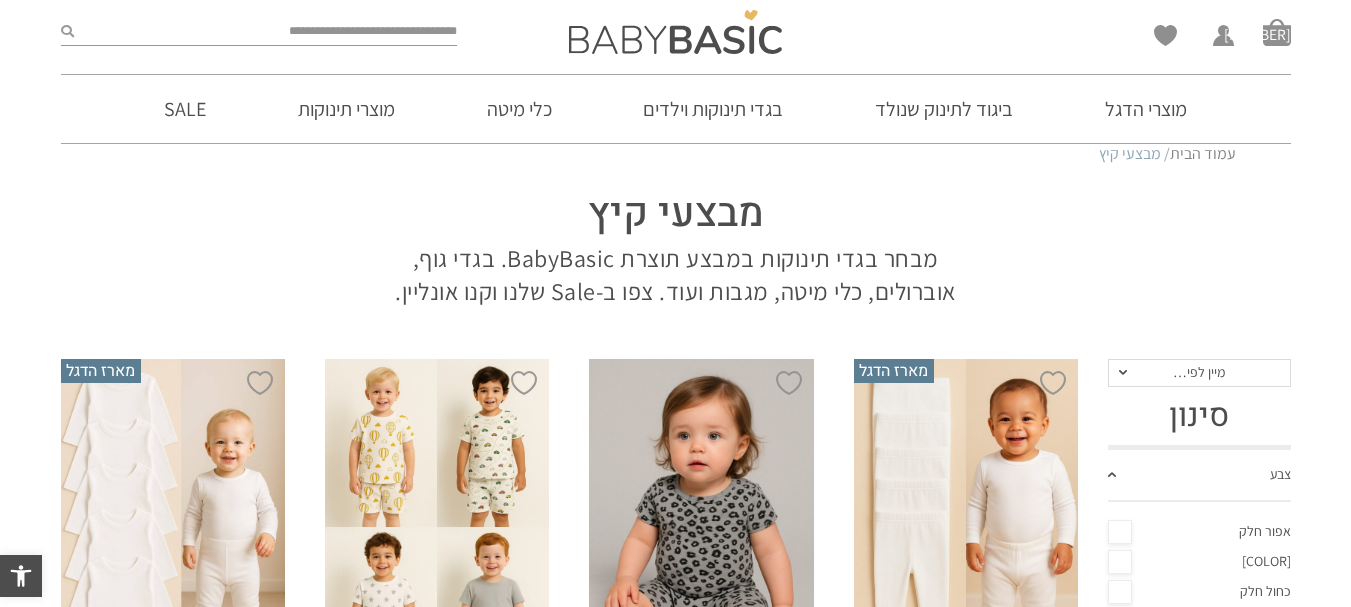 scroll, scrollTop: 42, scrollLeft: 0, axis: vertical 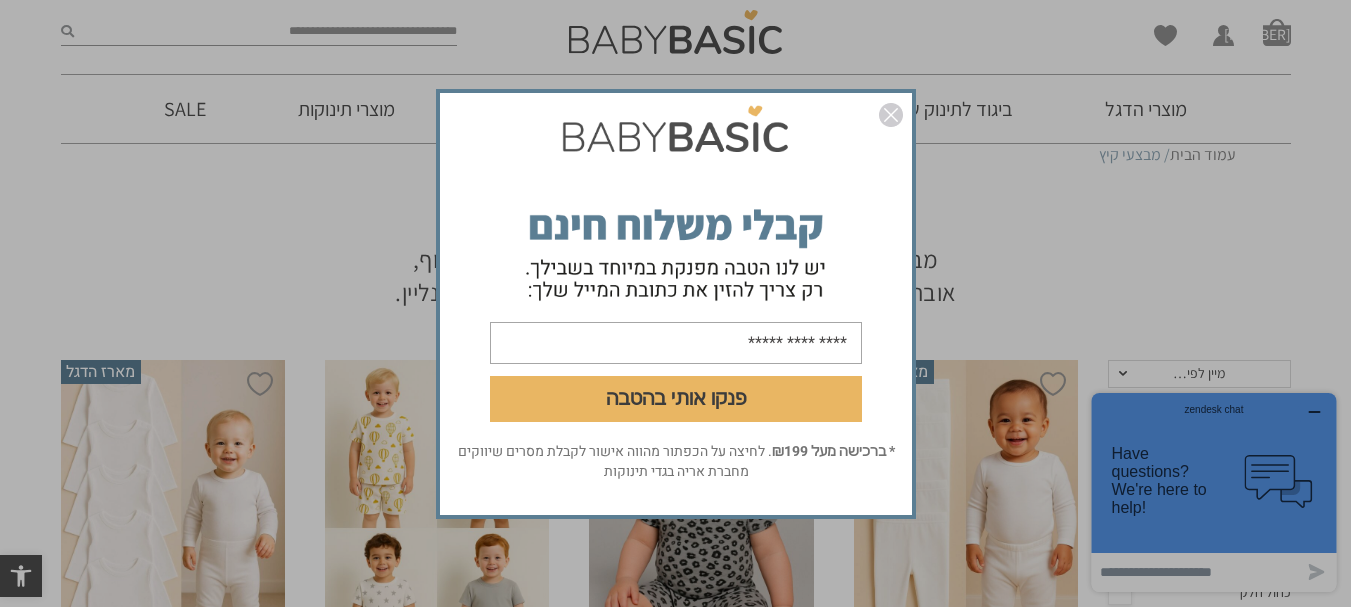 click at bounding box center [891, 115] 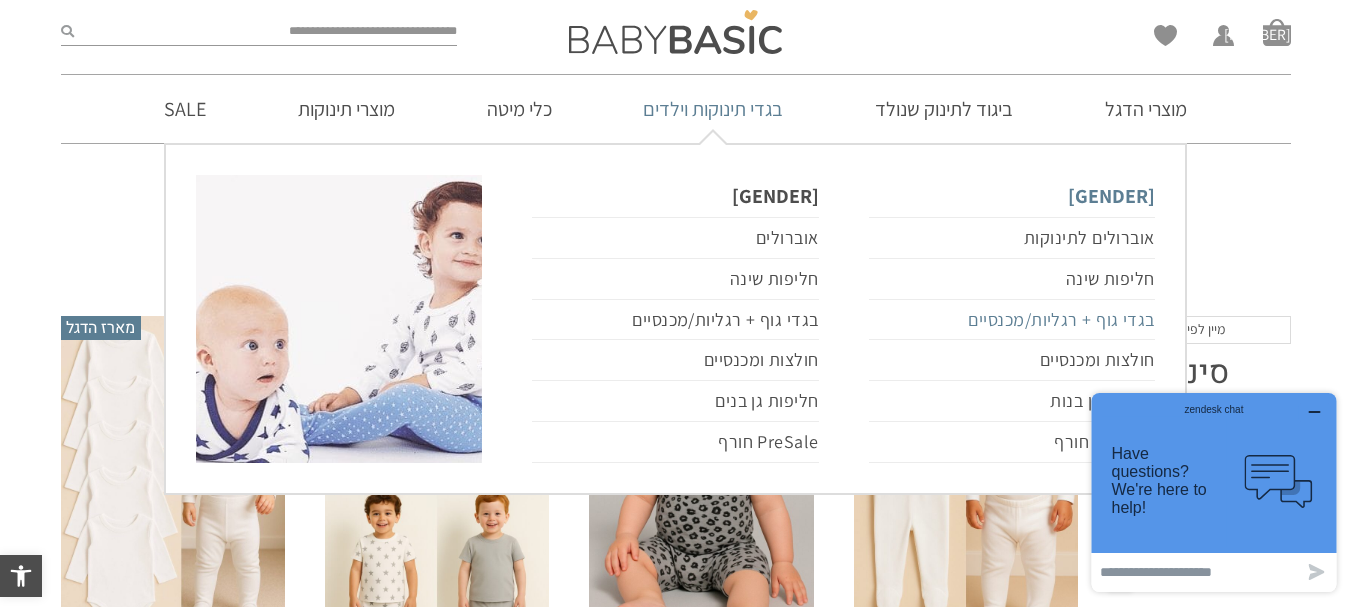 scroll, scrollTop: 87, scrollLeft: 0, axis: vertical 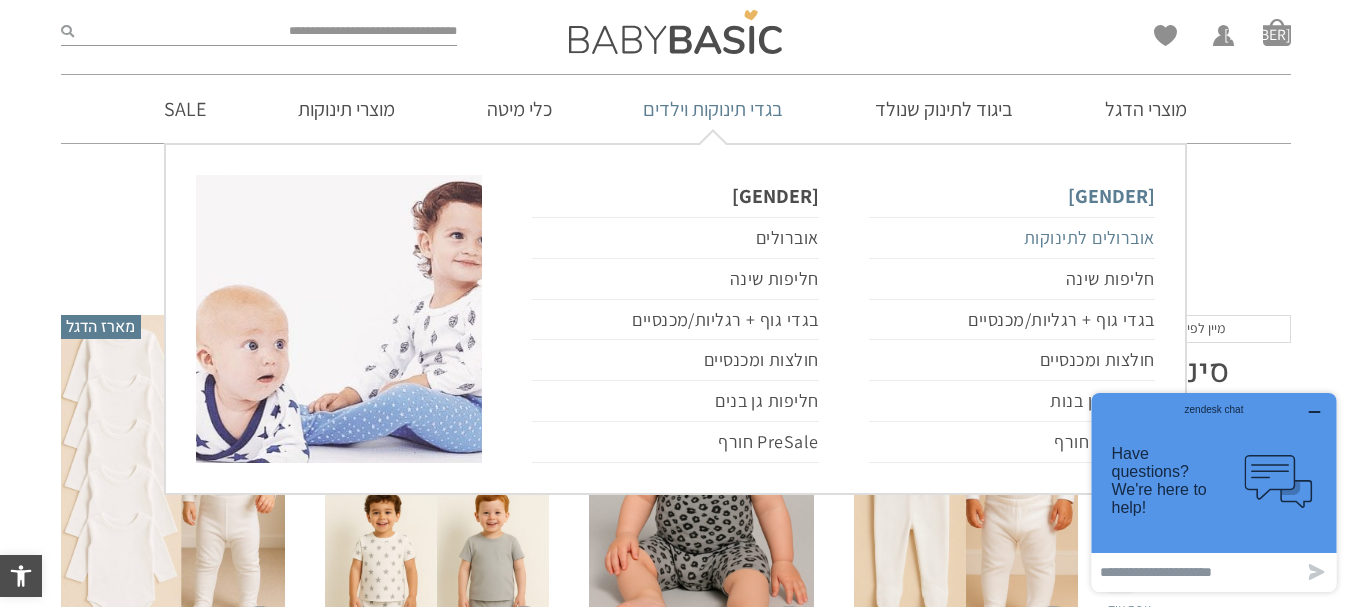 click on "אוברולים לתינוקות" at bounding box center (1012, 238) 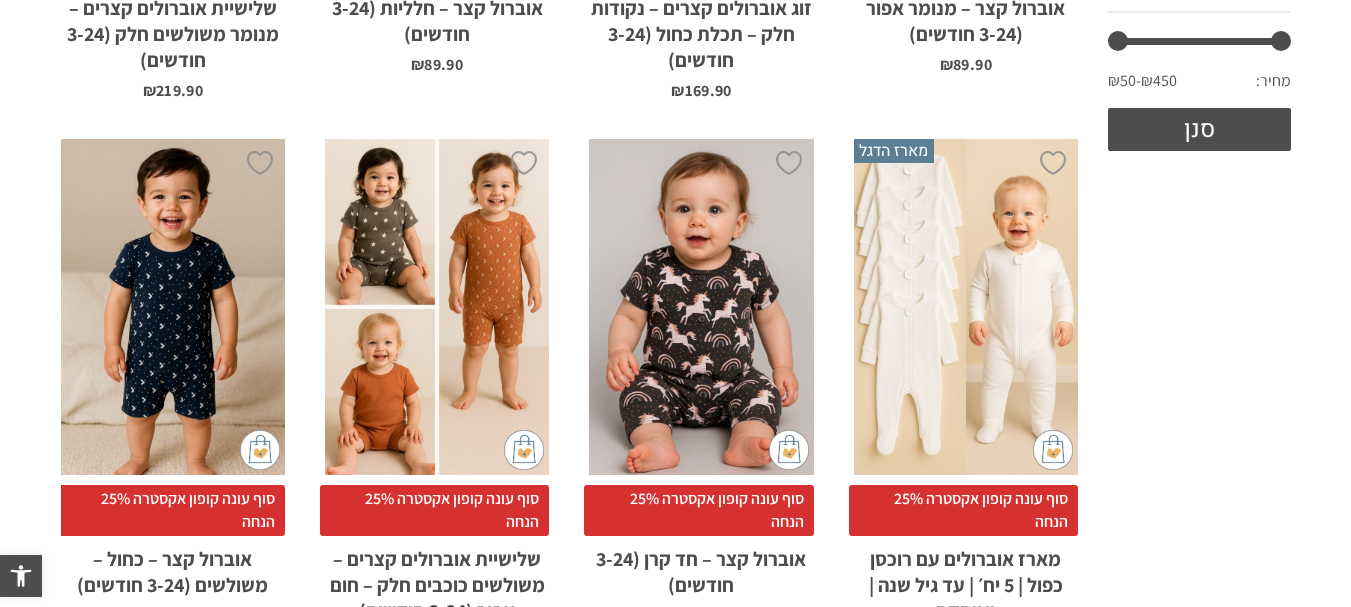 scroll, scrollTop: 911, scrollLeft: 0, axis: vertical 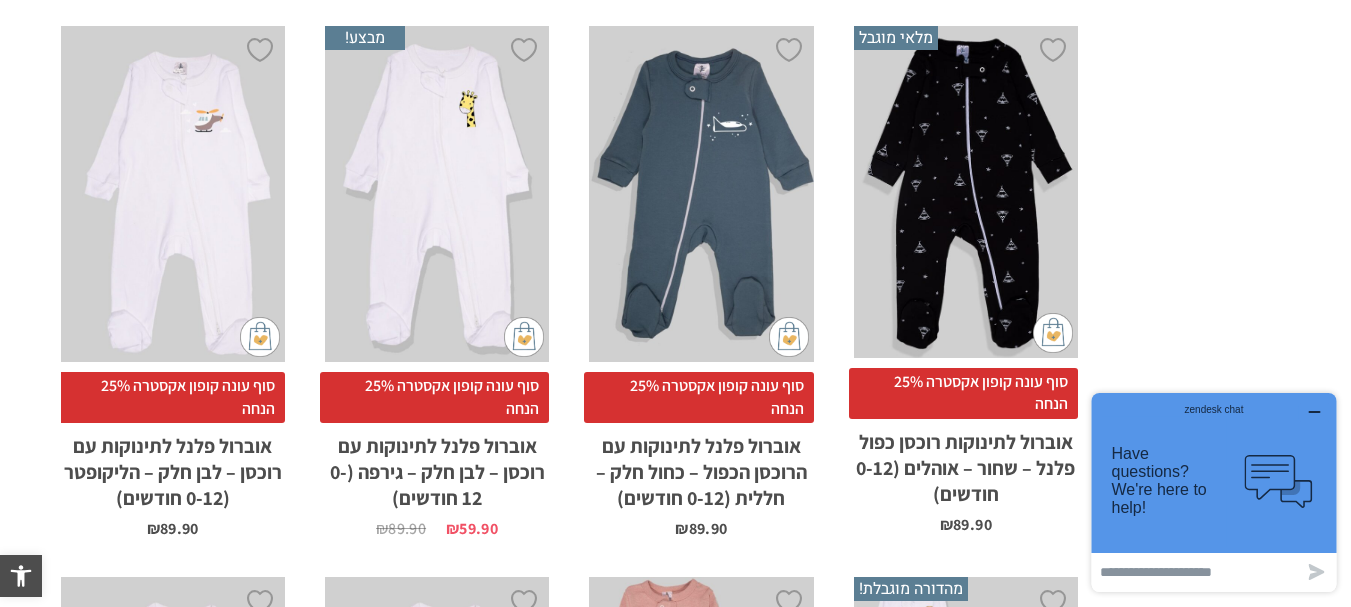 click on "x
בחירת מידה
0-3m
3-6m
6-12m" at bounding box center [437, 194] 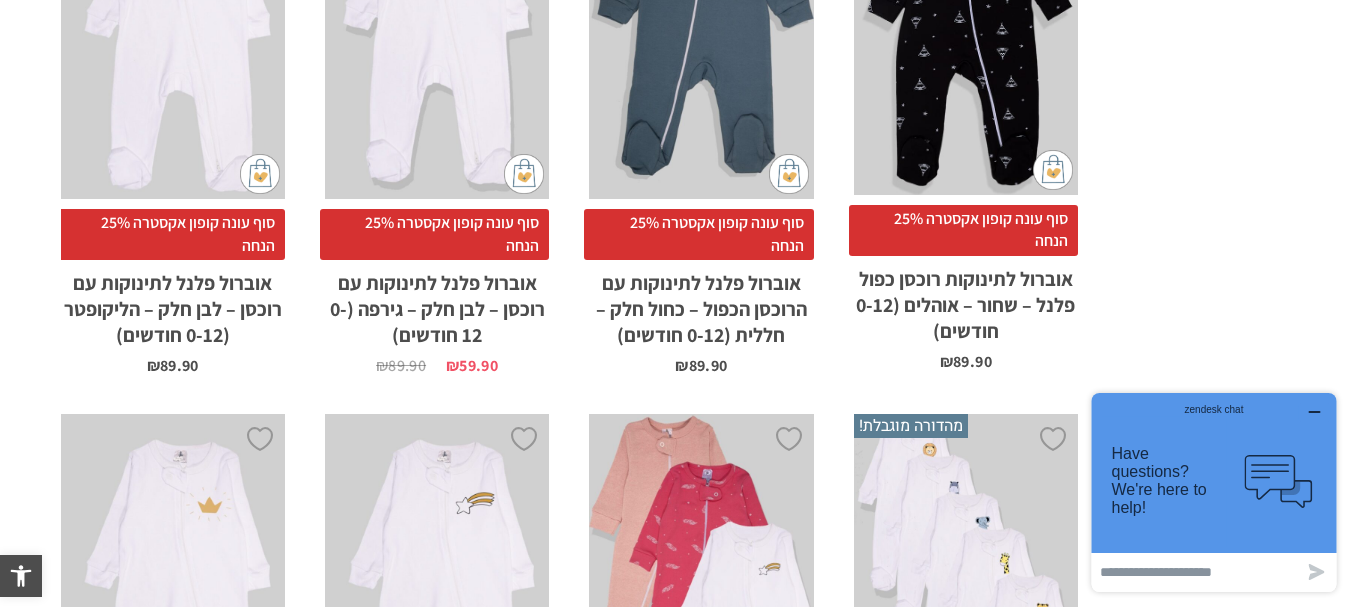 scroll, scrollTop: 4485, scrollLeft: 0, axis: vertical 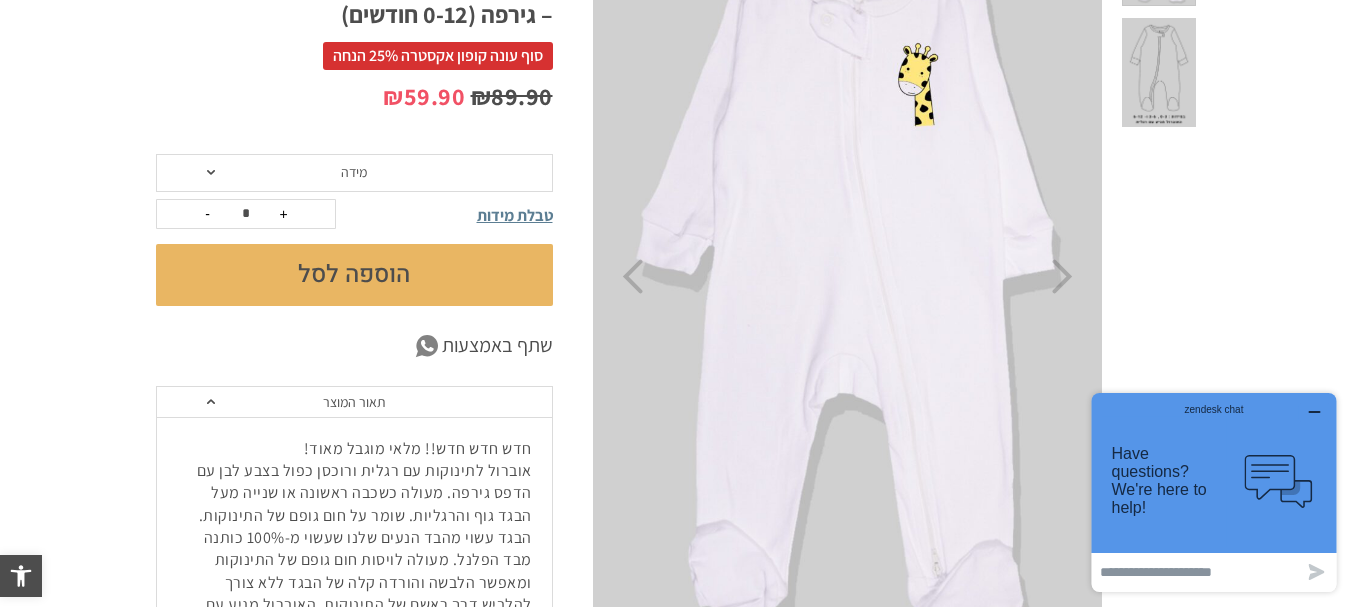 click on "מידה" at bounding box center [354, 173] 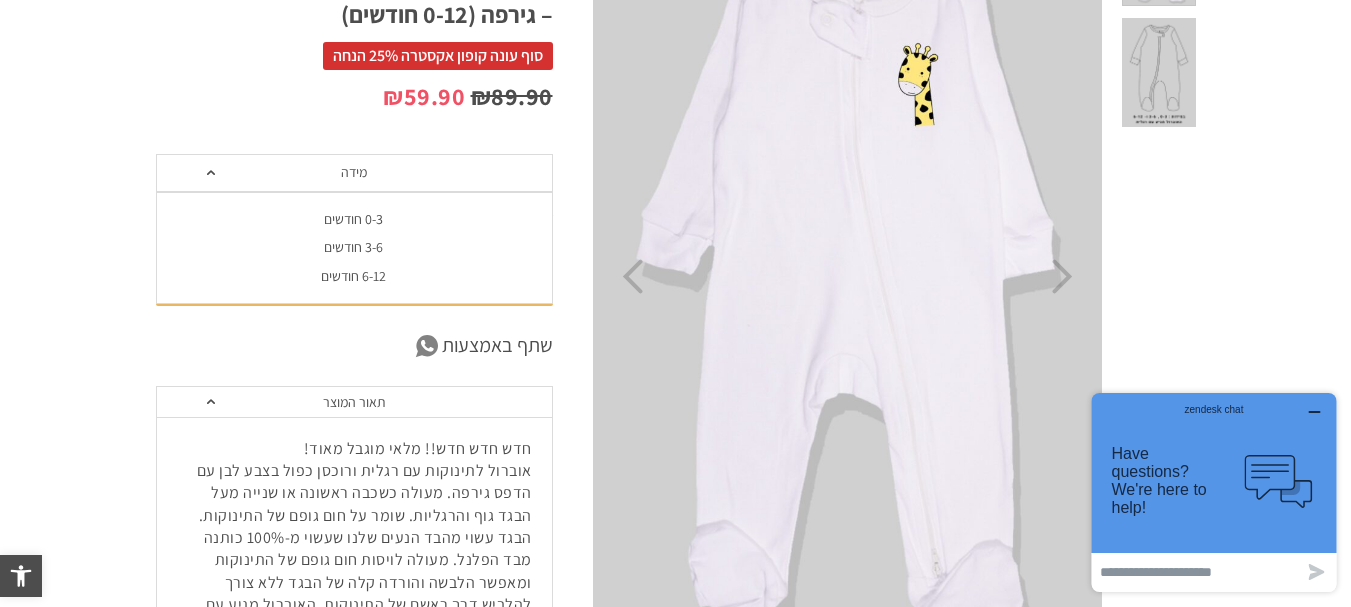 click on "3-6 חודשים" at bounding box center (353, 247) 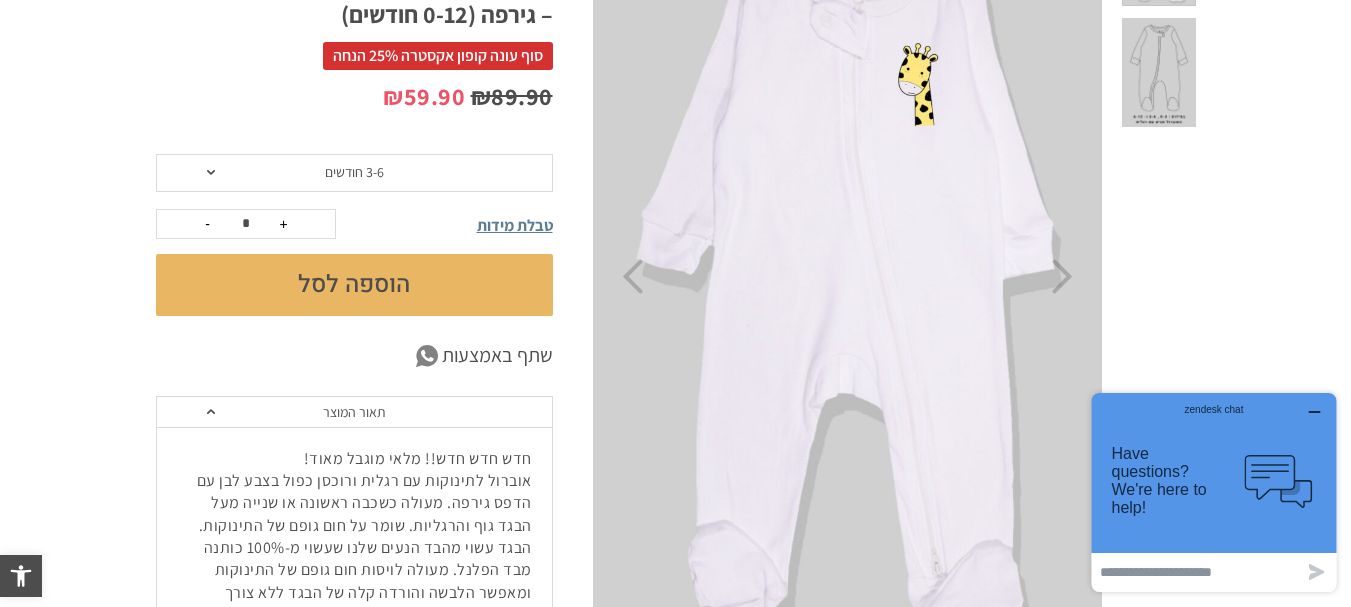 click on "הוספה לסל" at bounding box center (354, 285) 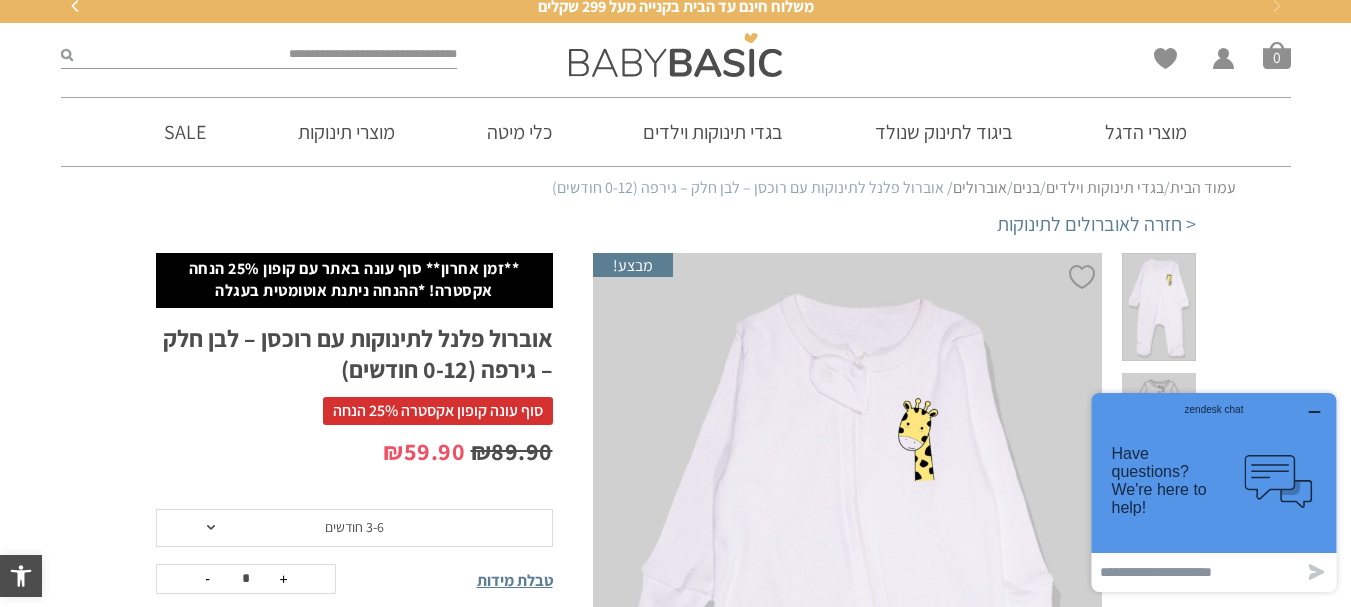 scroll, scrollTop: 0, scrollLeft: 0, axis: both 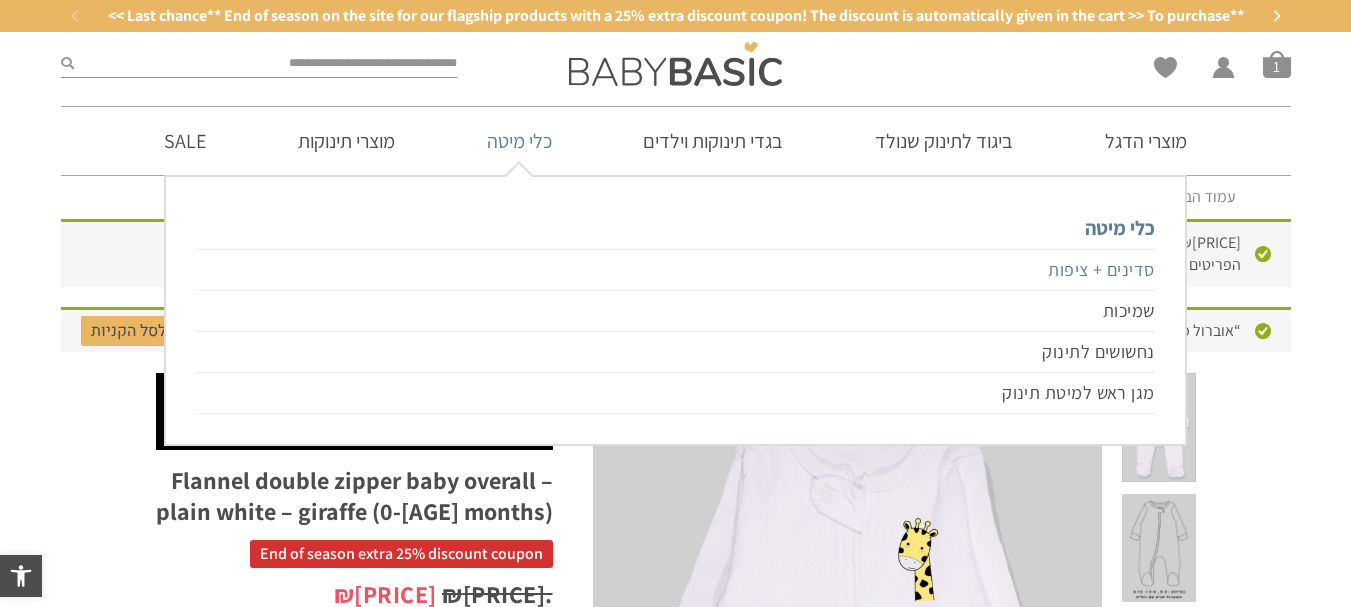 click on "סדינים + ציפות" at bounding box center (675, 270) 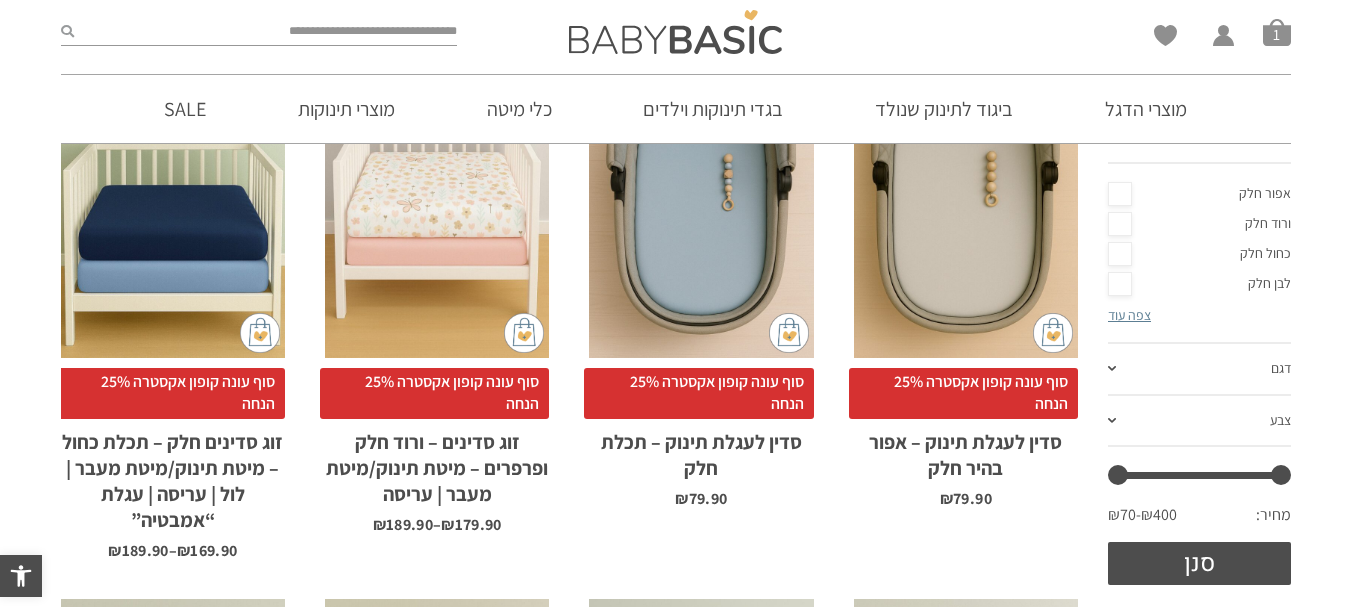 scroll, scrollTop: 415, scrollLeft: 0, axis: vertical 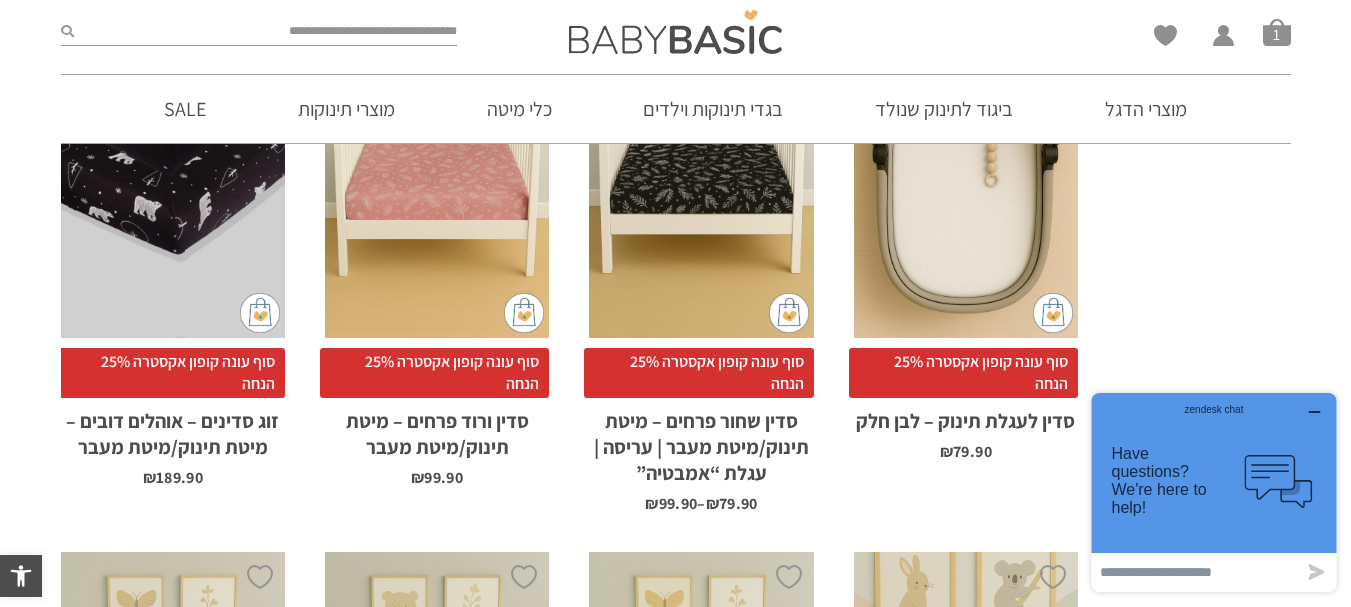 click on "x
הוספה לסל" at bounding box center (966, 169) 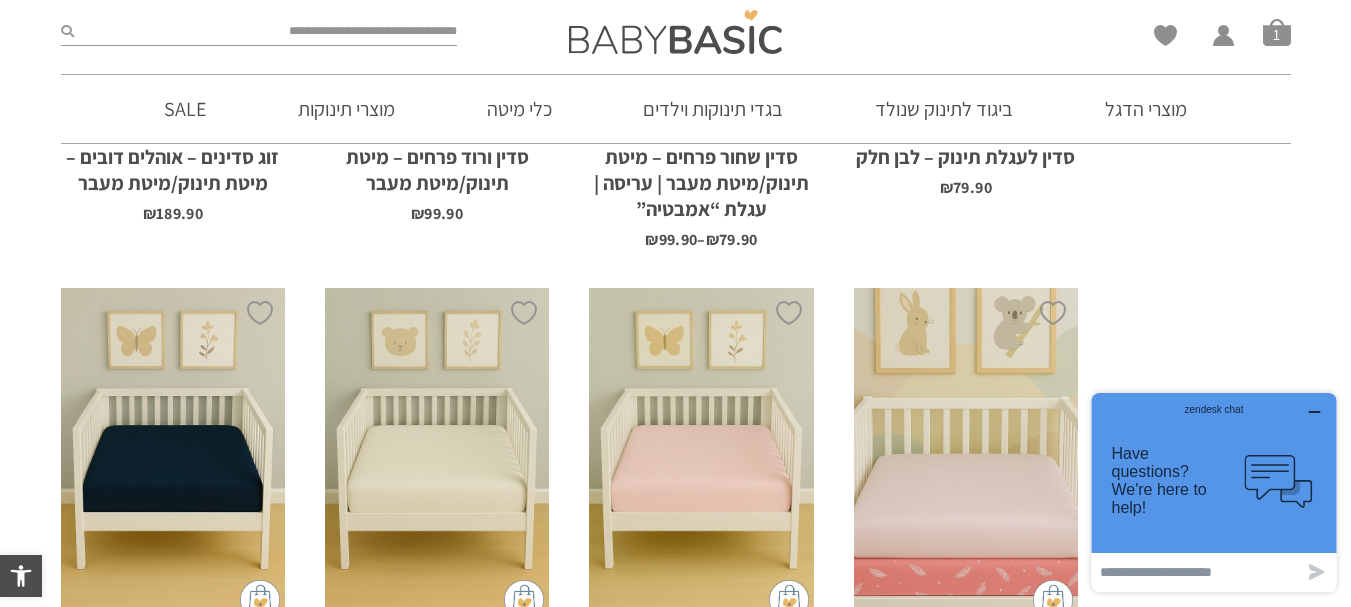 scroll, scrollTop: 1800, scrollLeft: 0, axis: vertical 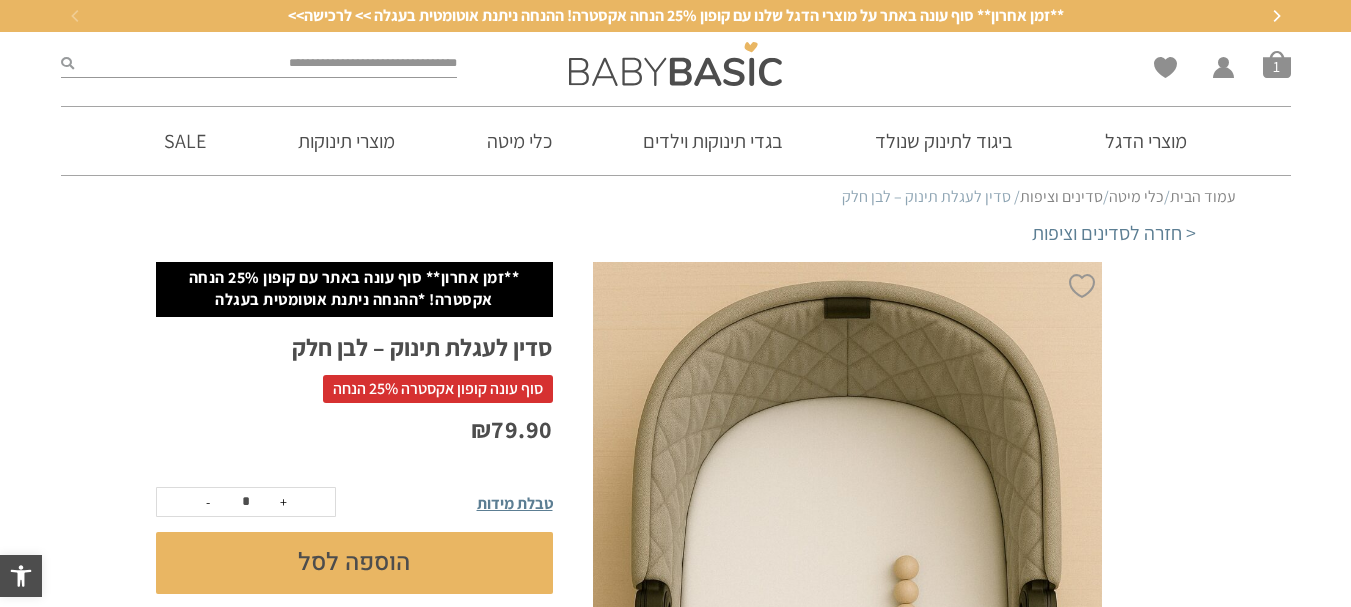 click on "טבלת מידות" at bounding box center [515, 503] 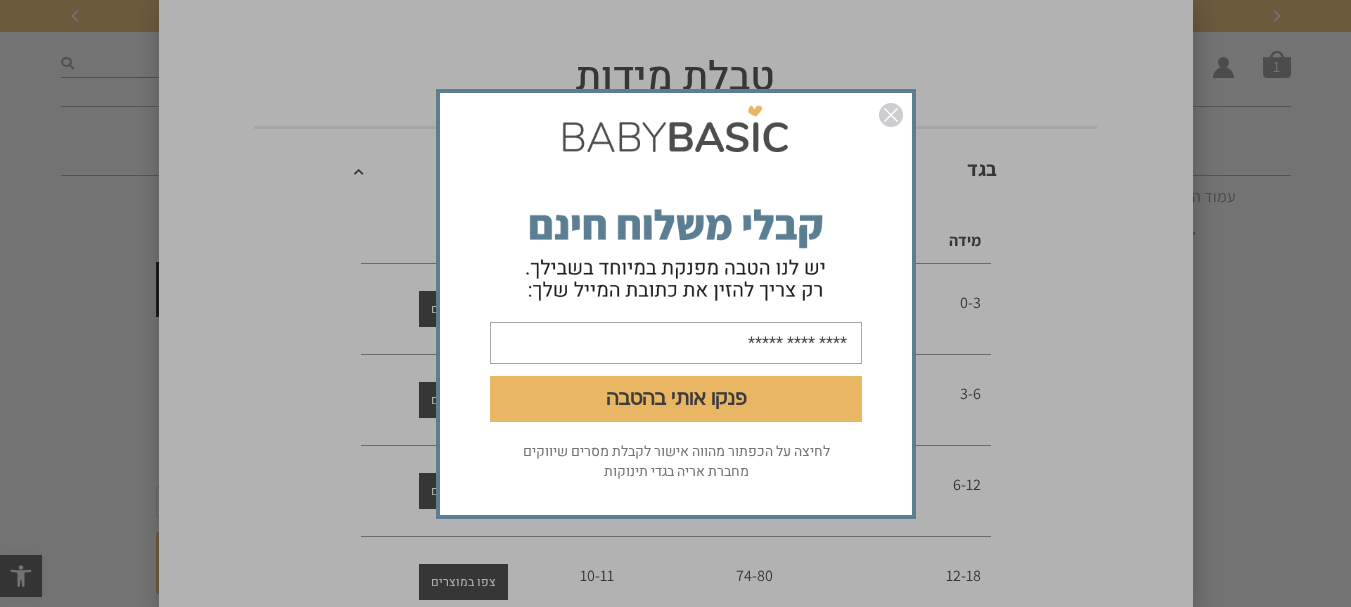 click on "פנקו אותי בהטבה לחיצה על הכפתור מהווה אישור לקבלת מסרים שיווקים
מחברת אריה בגדי תינוקות" at bounding box center [675, 303] 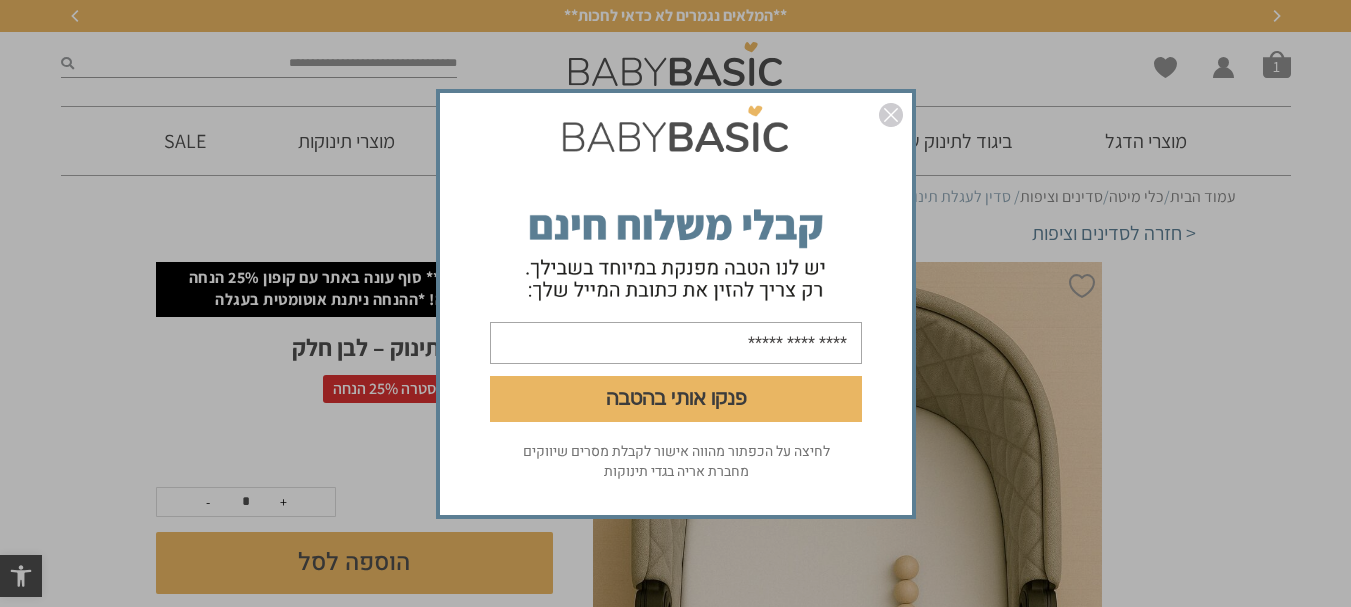 click at bounding box center [891, 115] 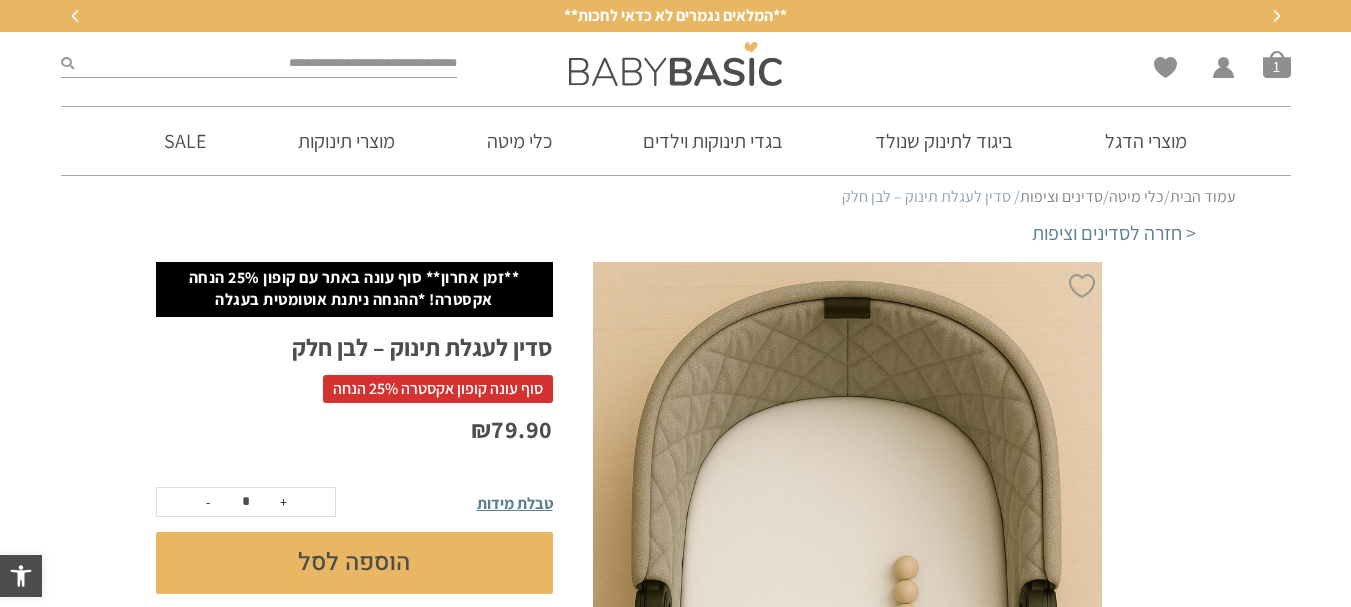 click on "הוספה לסל" at bounding box center [354, 563] 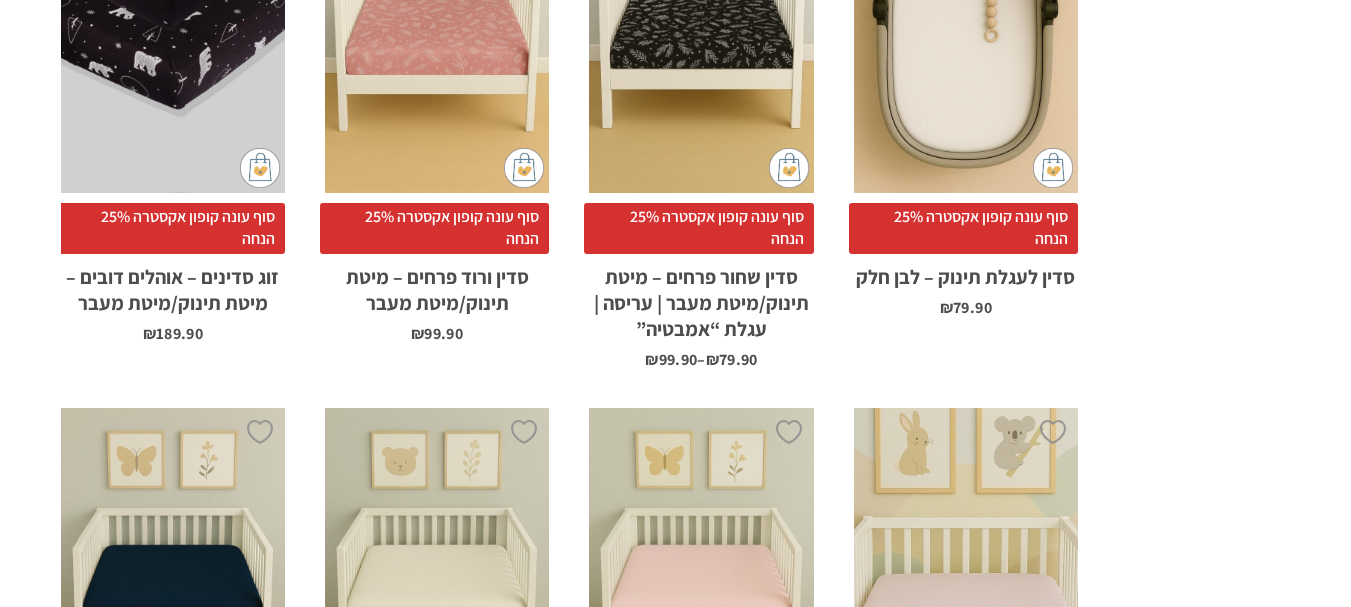 scroll, scrollTop: 1768, scrollLeft: 0, axis: vertical 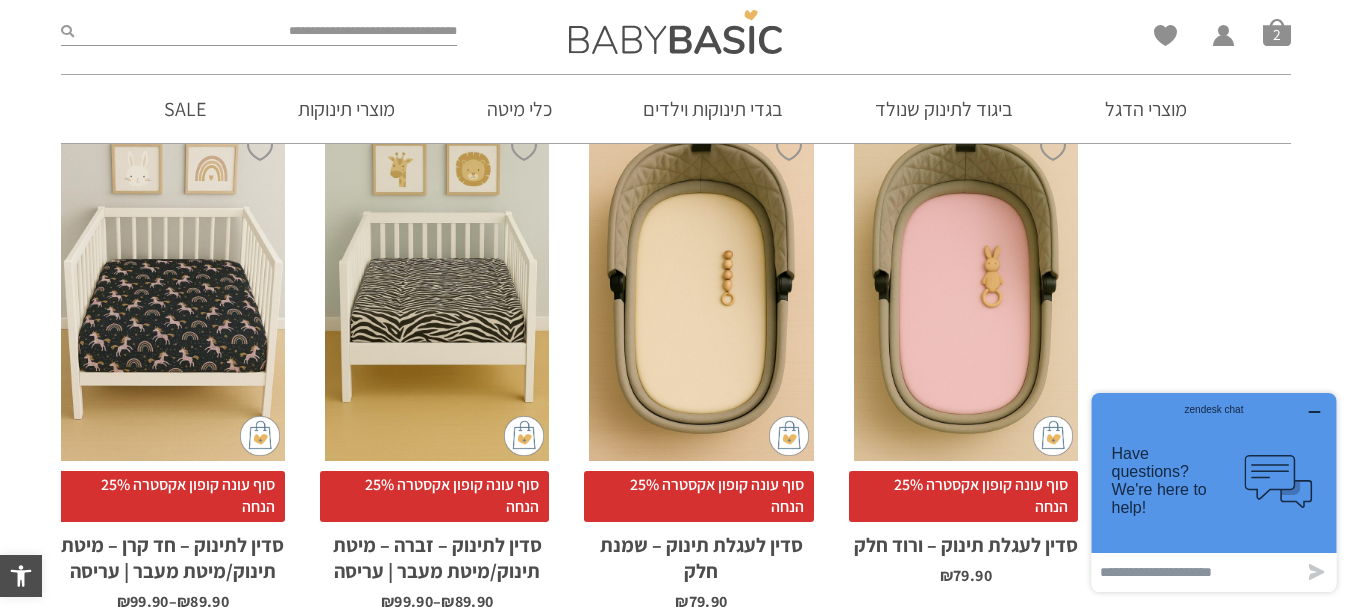 click on "x
הוספה לסל" at bounding box center (966, 292) 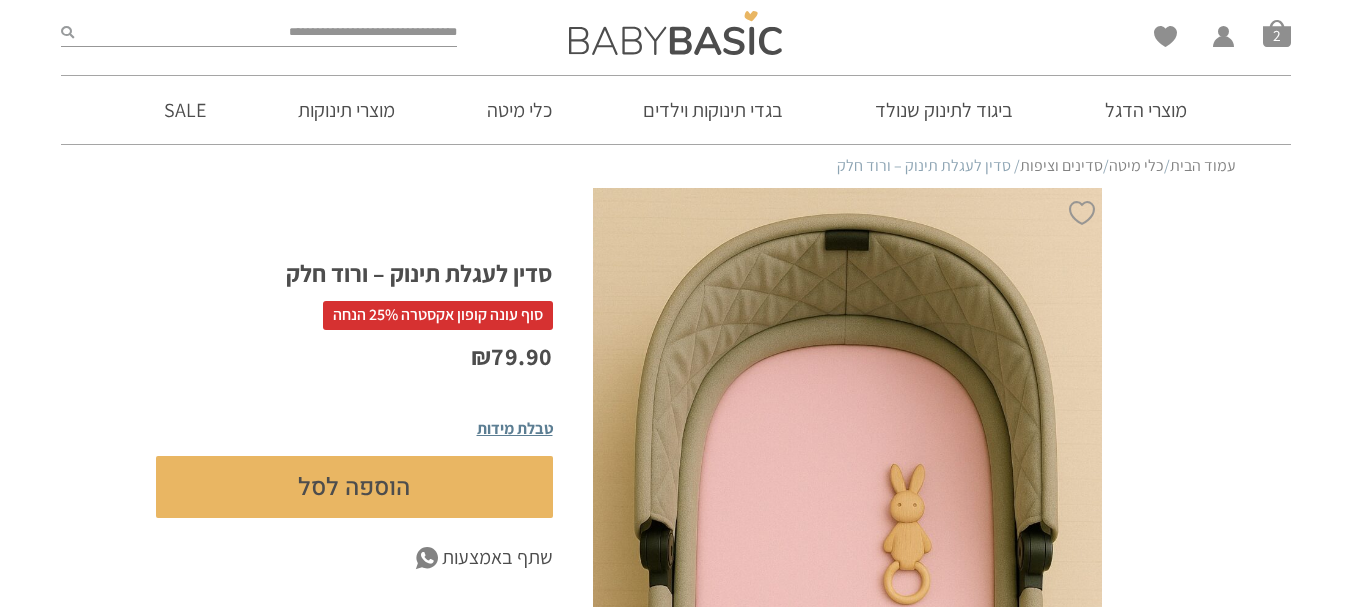 scroll, scrollTop: 0, scrollLeft: 0, axis: both 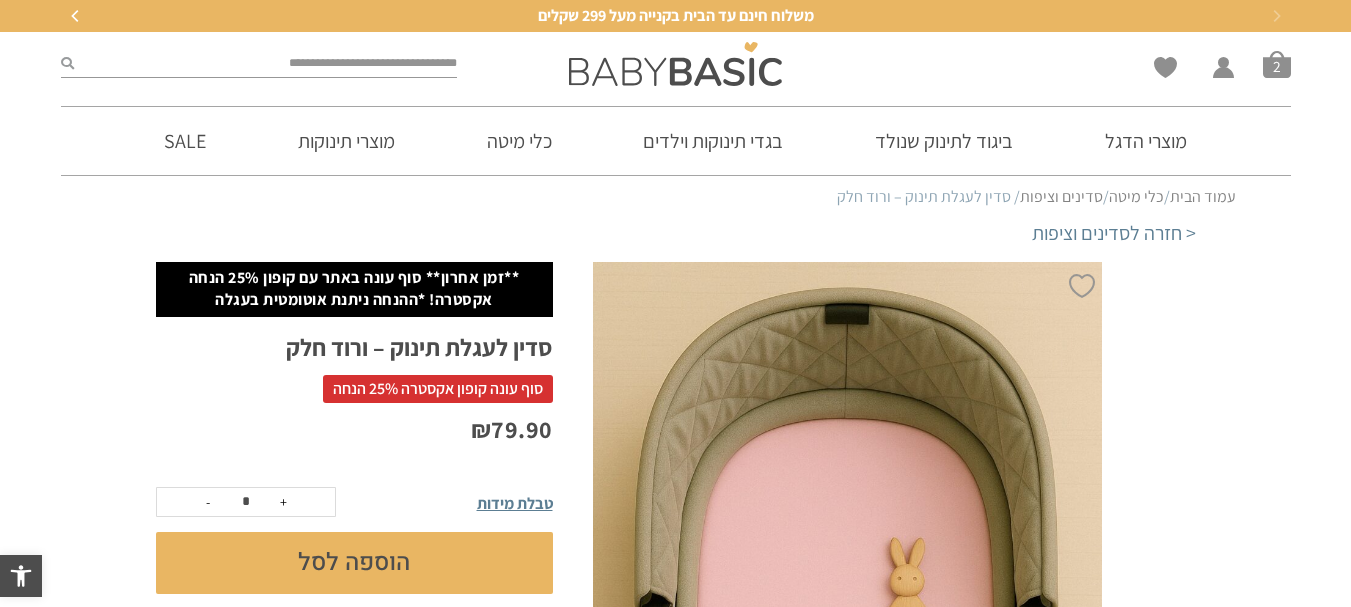 click on "הוספה לסל" at bounding box center [354, 563] 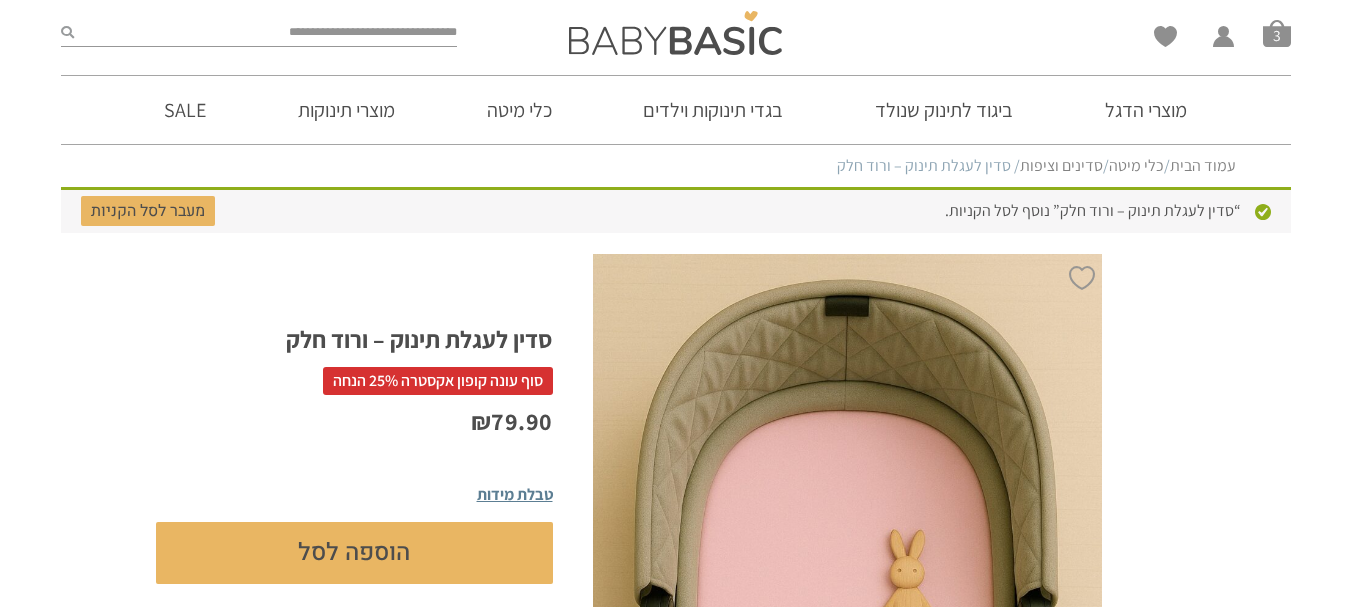 scroll, scrollTop: 0, scrollLeft: 0, axis: both 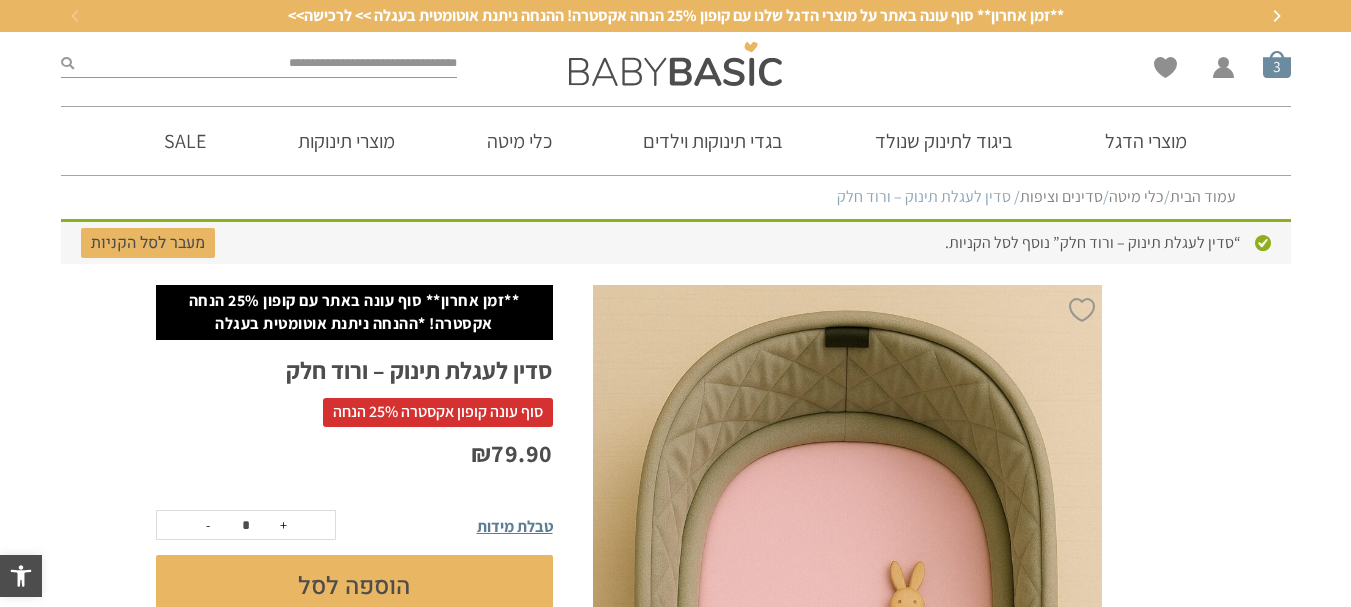 click on "סל קניות" at bounding box center [1277, 64] 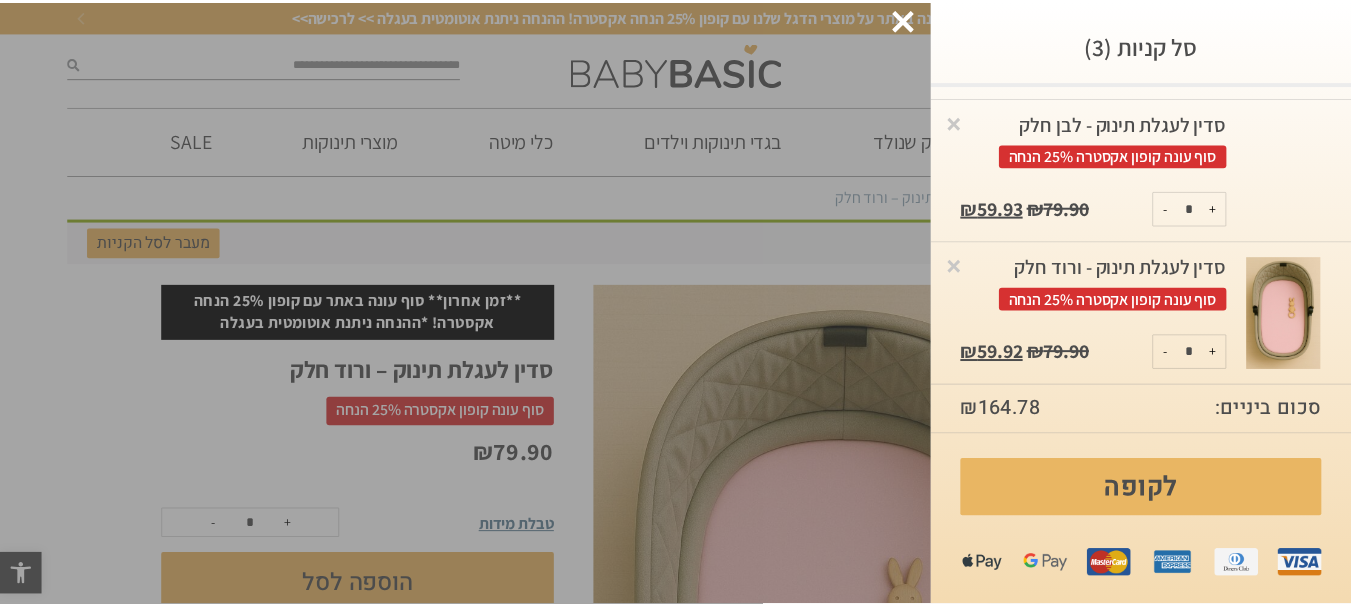 scroll, scrollTop: 254, scrollLeft: 0, axis: vertical 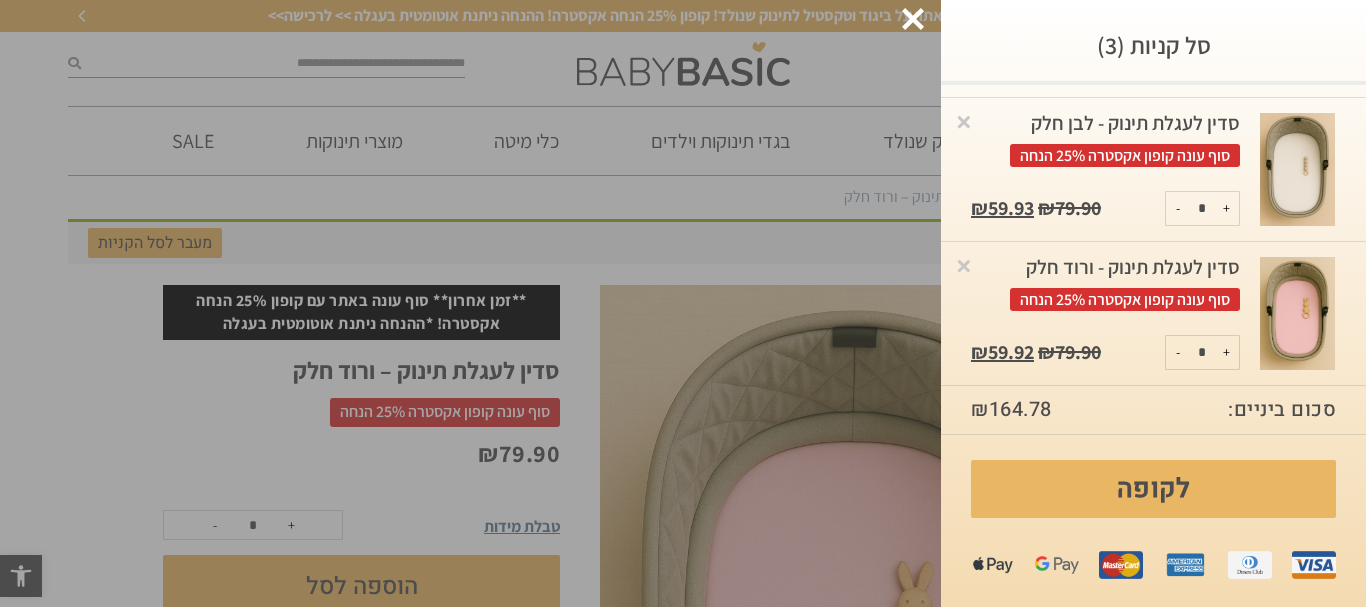 click at bounding box center (-49059, 303) 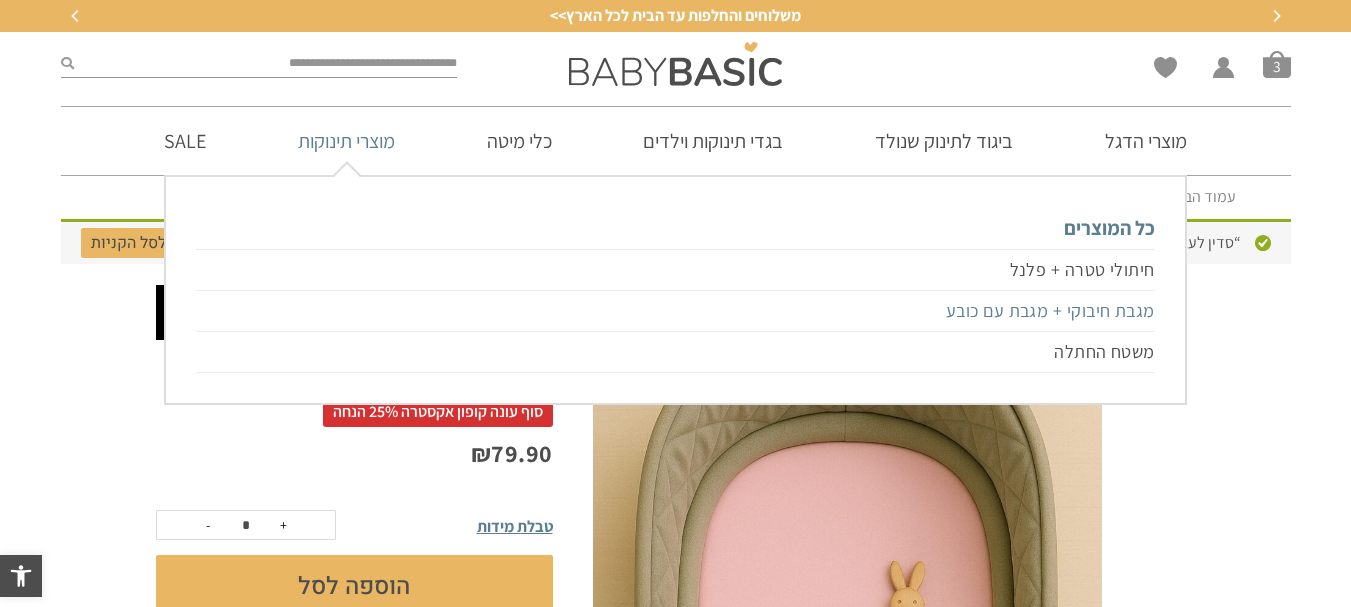 click on "מגבת חיבוקי + מגבת עם כובע" at bounding box center (675, 311) 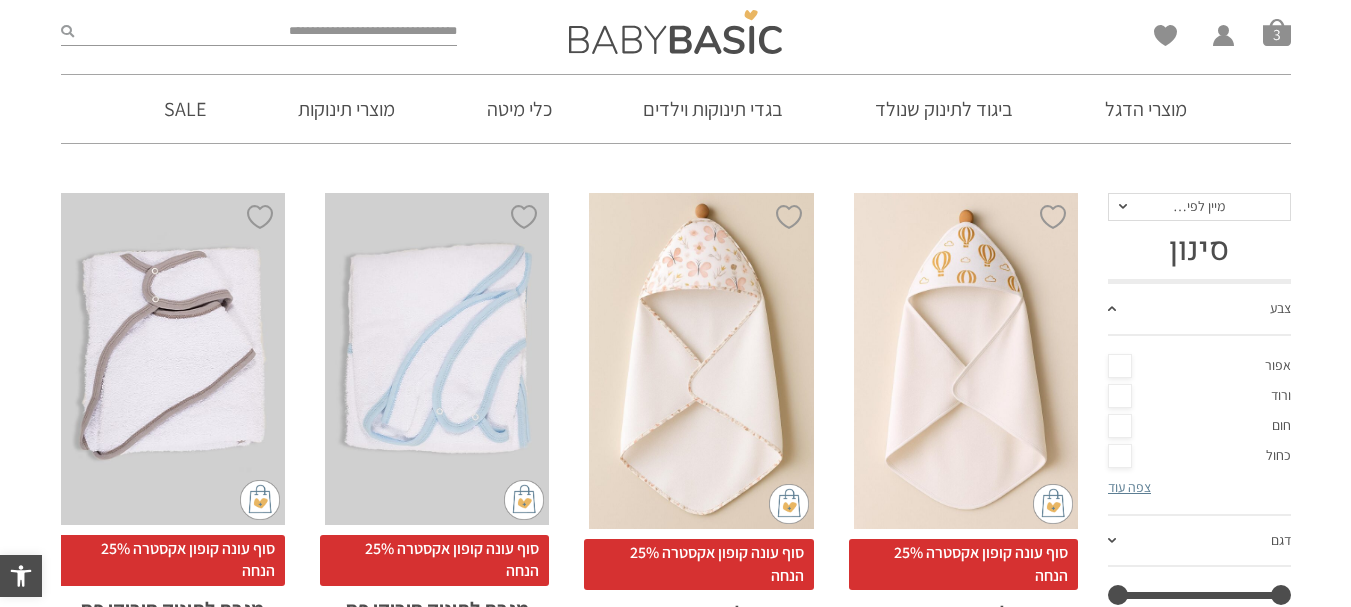 scroll, scrollTop: 216, scrollLeft: 0, axis: vertical 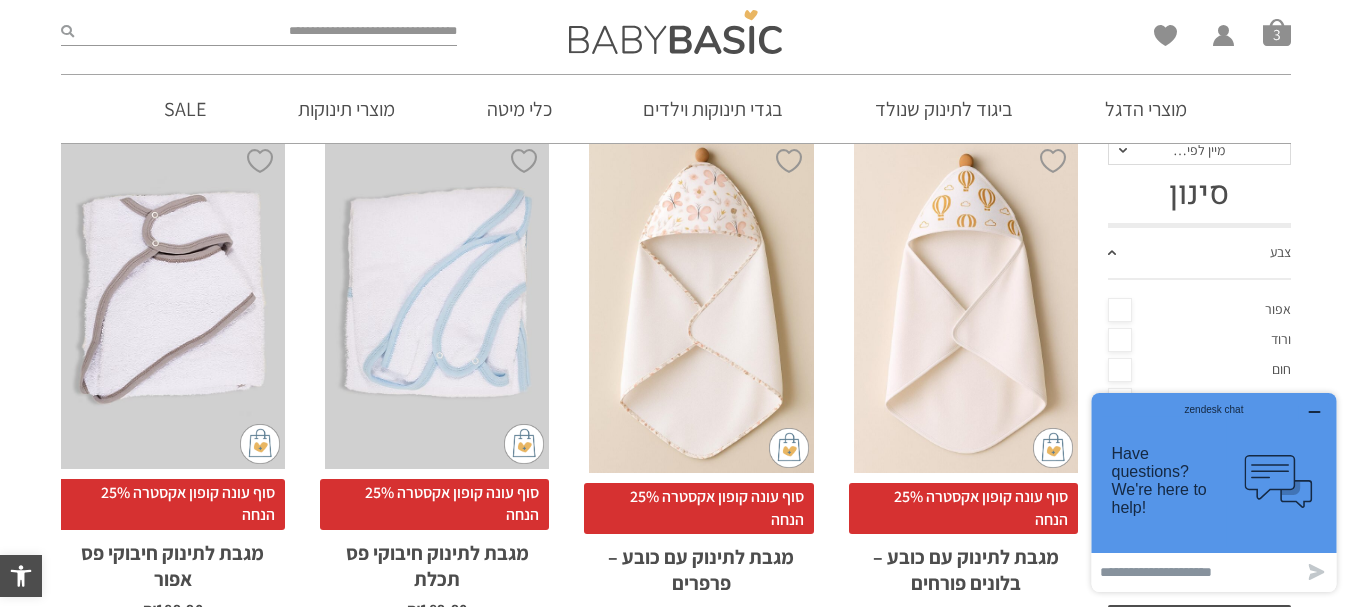 click on "סוף עונה קופון אקסטרה 25% הנחה" at bounding box center [698, 508] 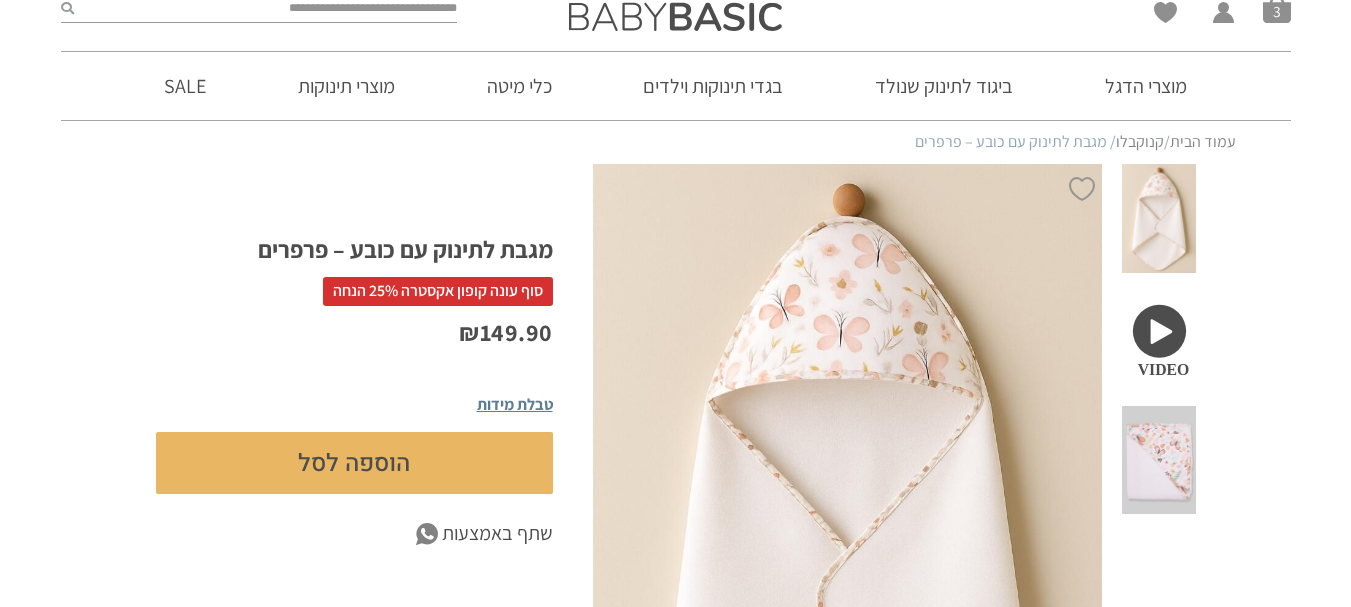 scroll, scrollTop: 24, scrollLeft: 0, axis: vertical 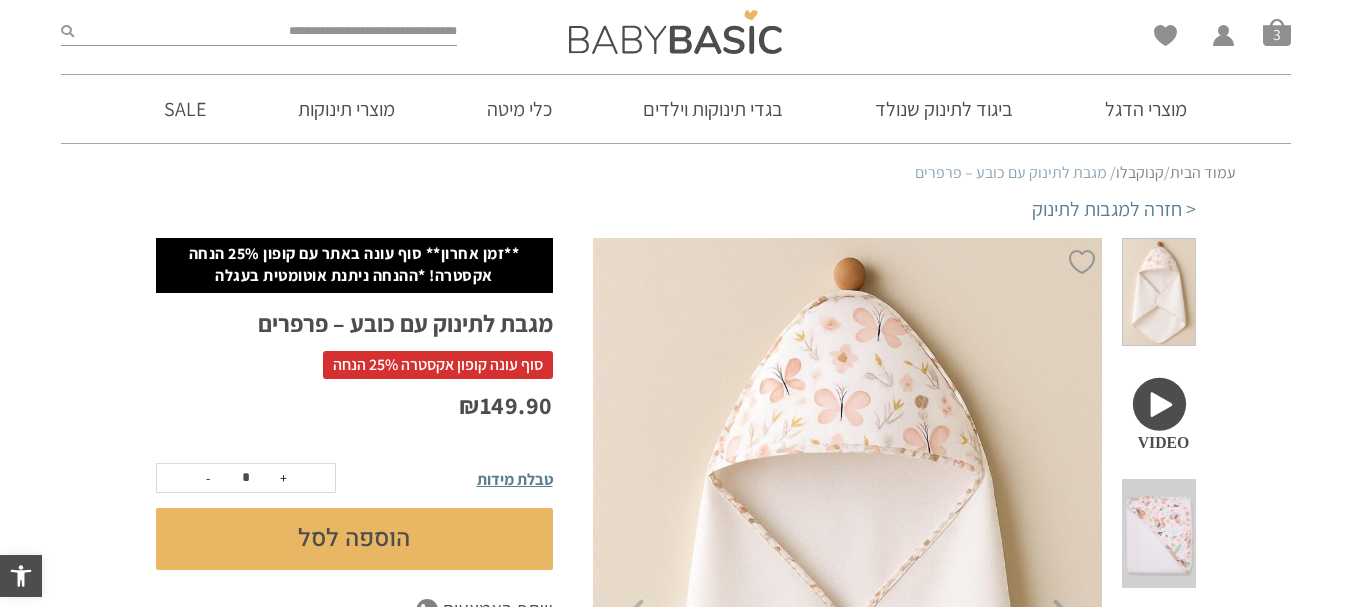 click on "הוספה לסל" at bounding box center (354, 539) 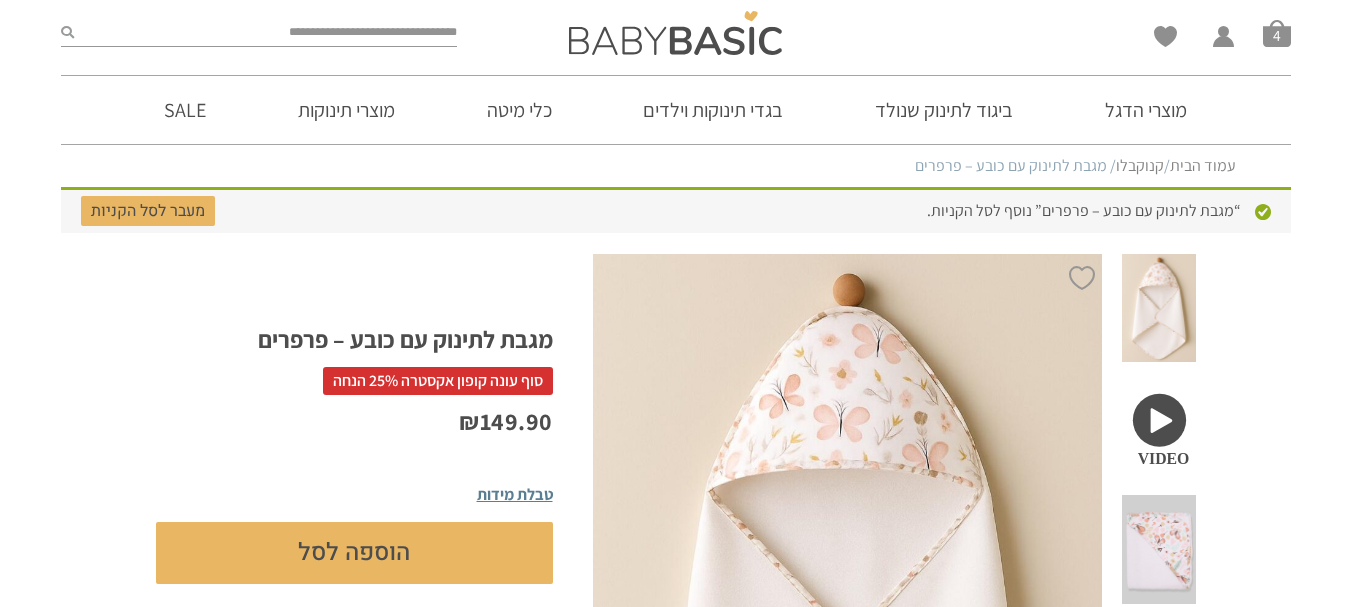 scroll, scrollTop: 0, scrollLeft: 0, axis: both 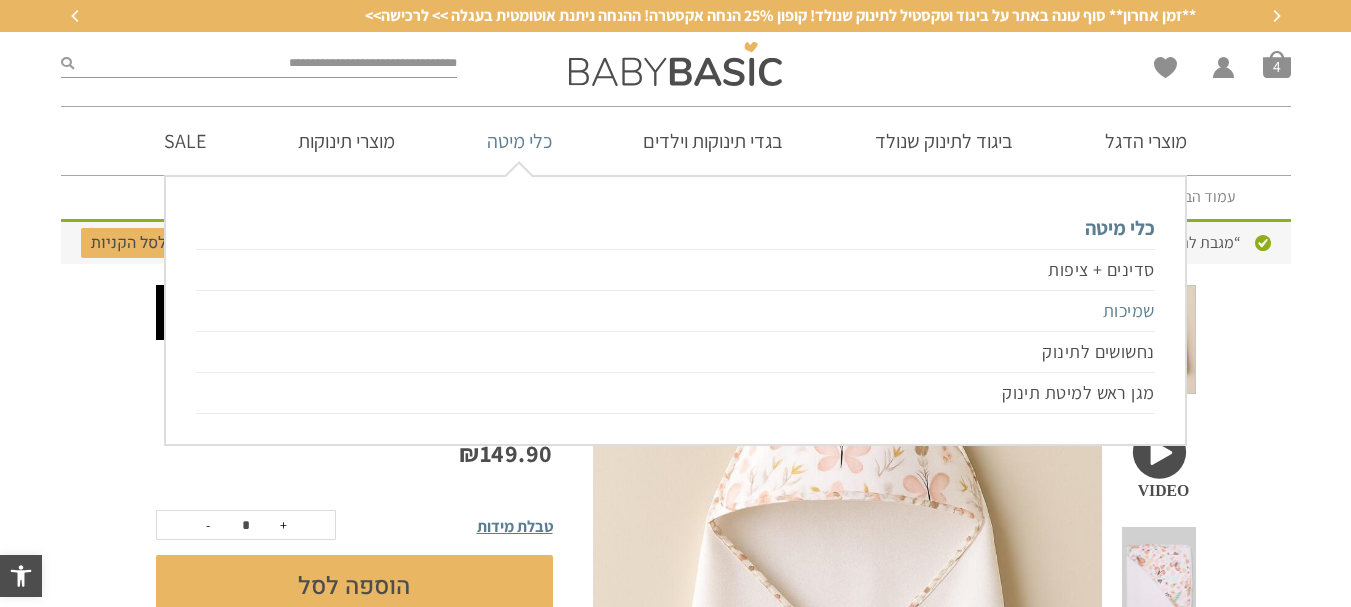 click on "שמיכות" at bounding box center [675, 311] 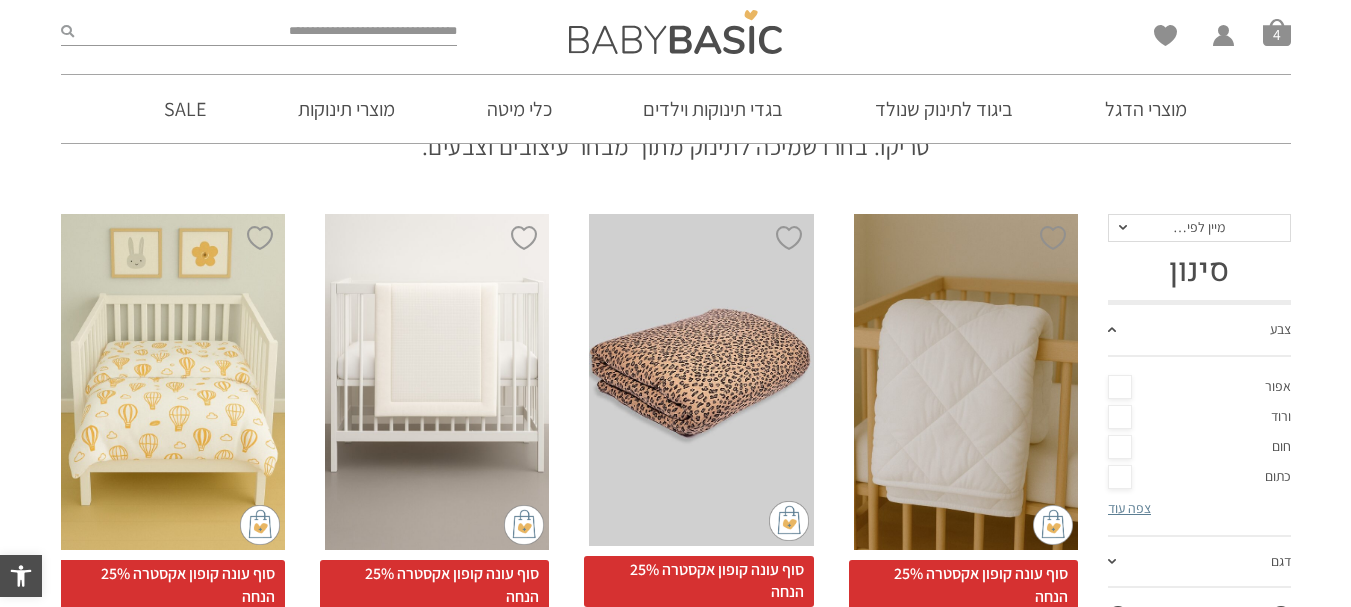 scroll, scrollTop: 196, scrollLeft: 0, axis: vertical 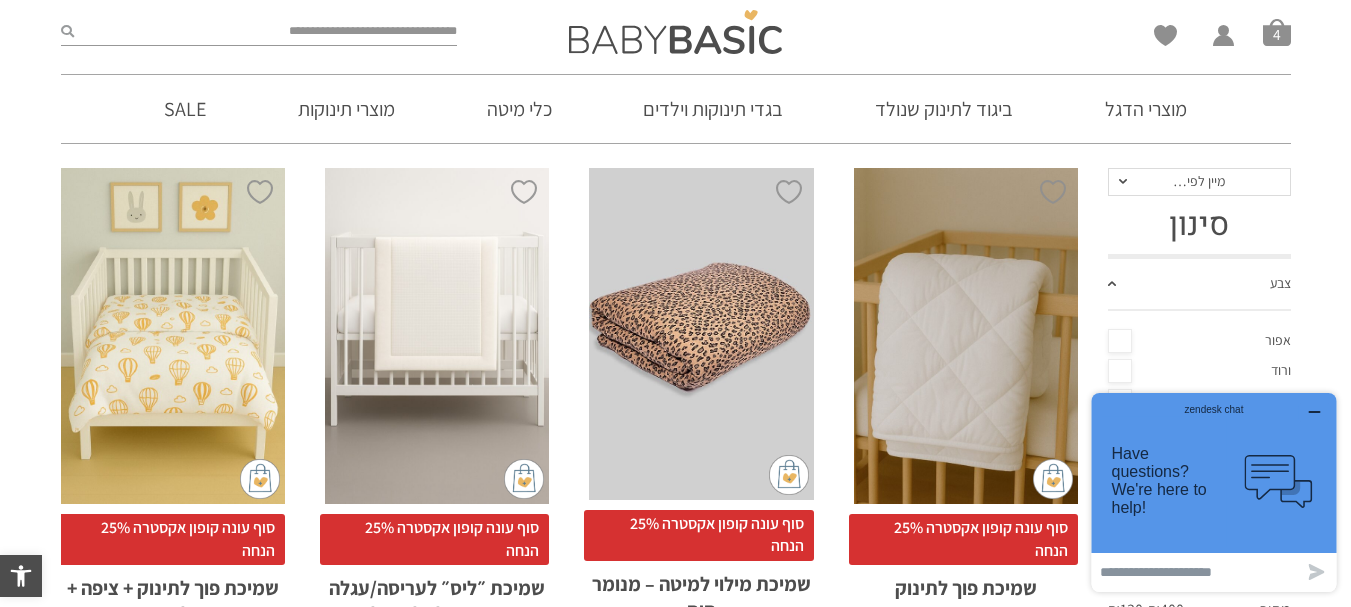 click on "x
הוספה לסל" at bounding box center (437, 336) 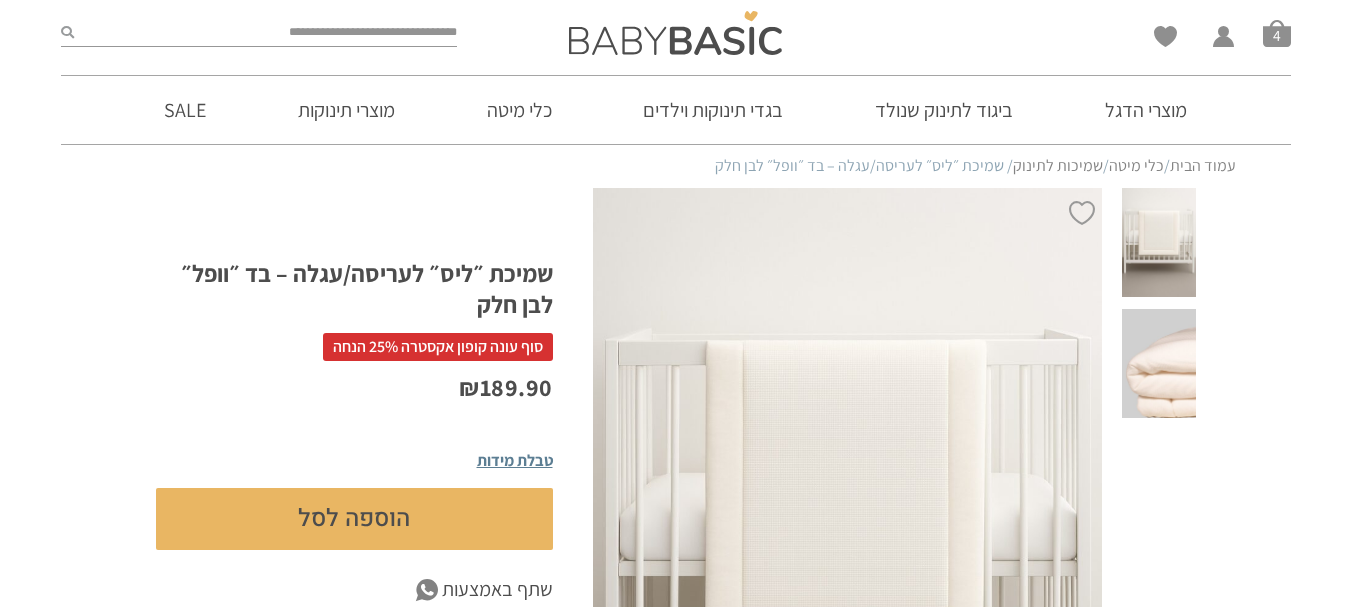 scroll, scrollTop: 0, scrollLeft: 0, axis: both 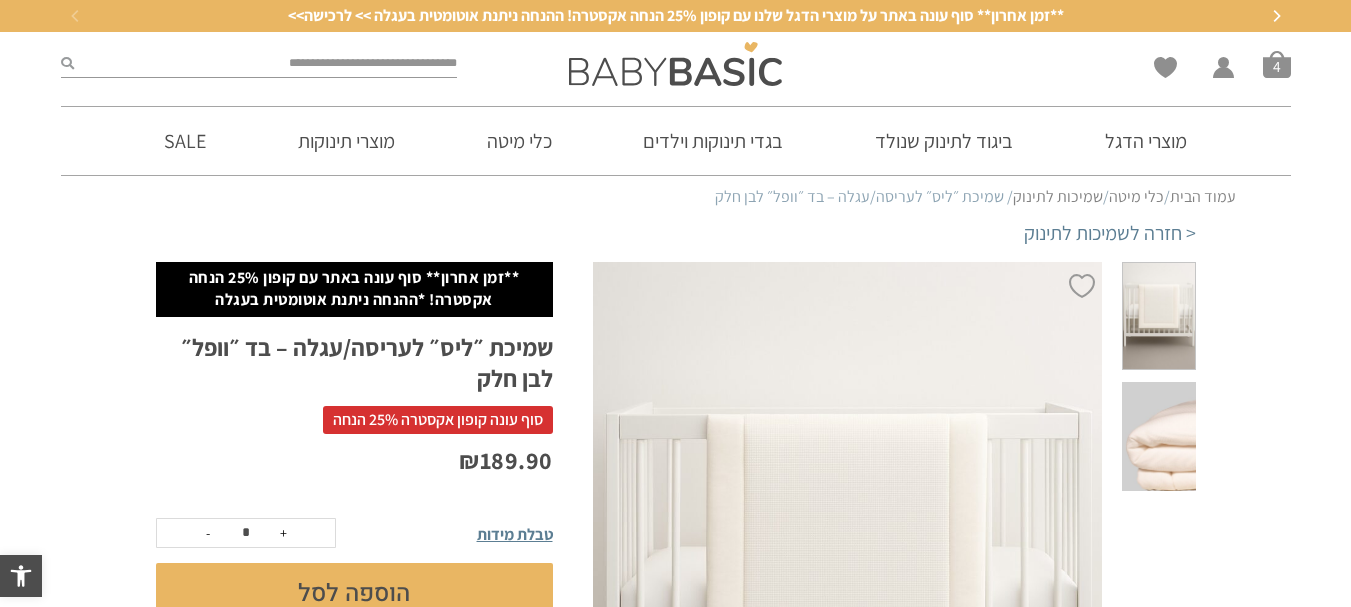 click at bounding box center (1158, 436) 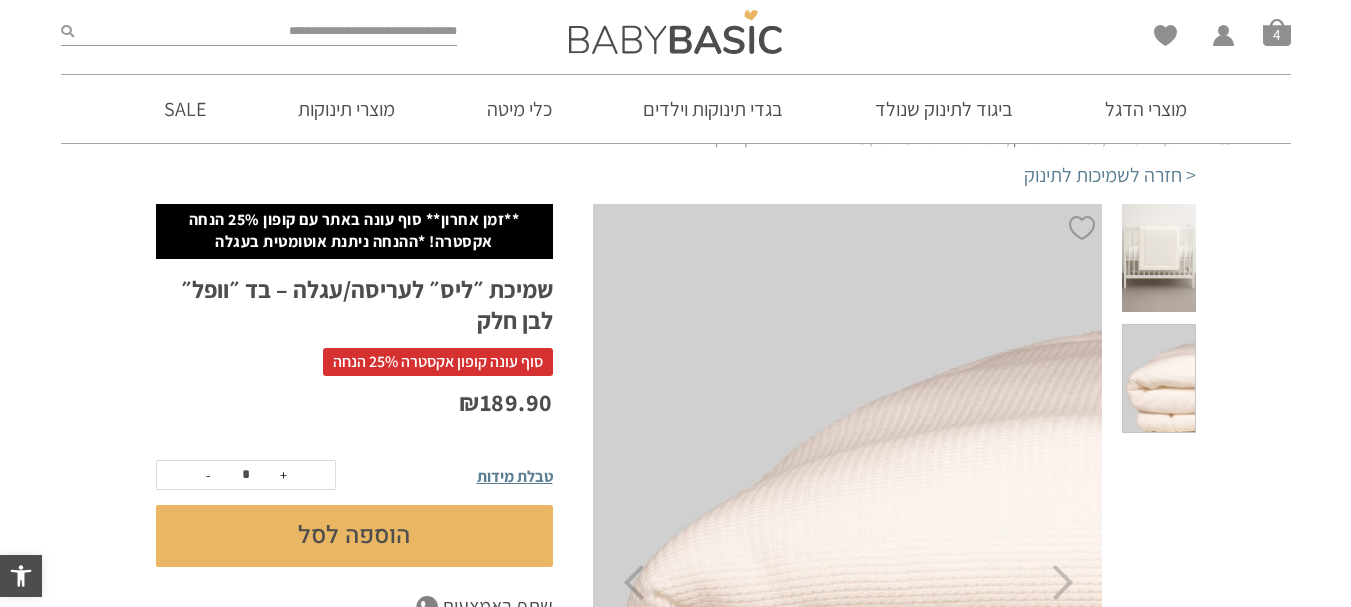 scroll, scrollTop: 16, scrollLeft: 0, axis: vertical 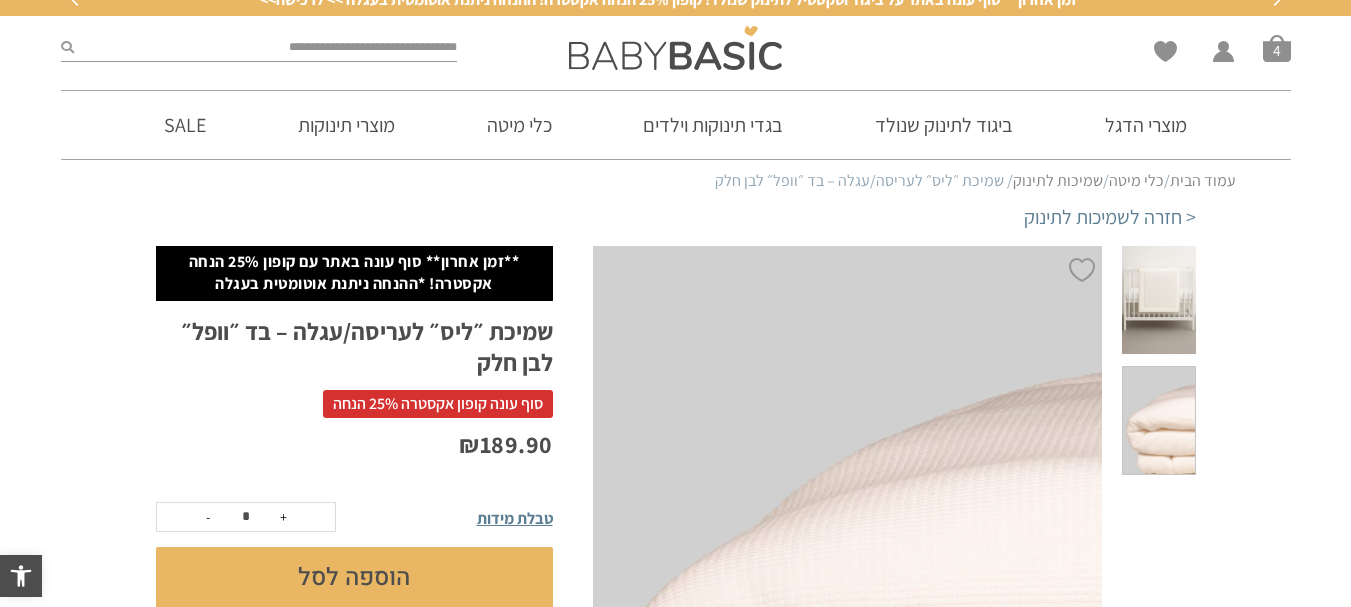 click at bounding box center [1158, 300] 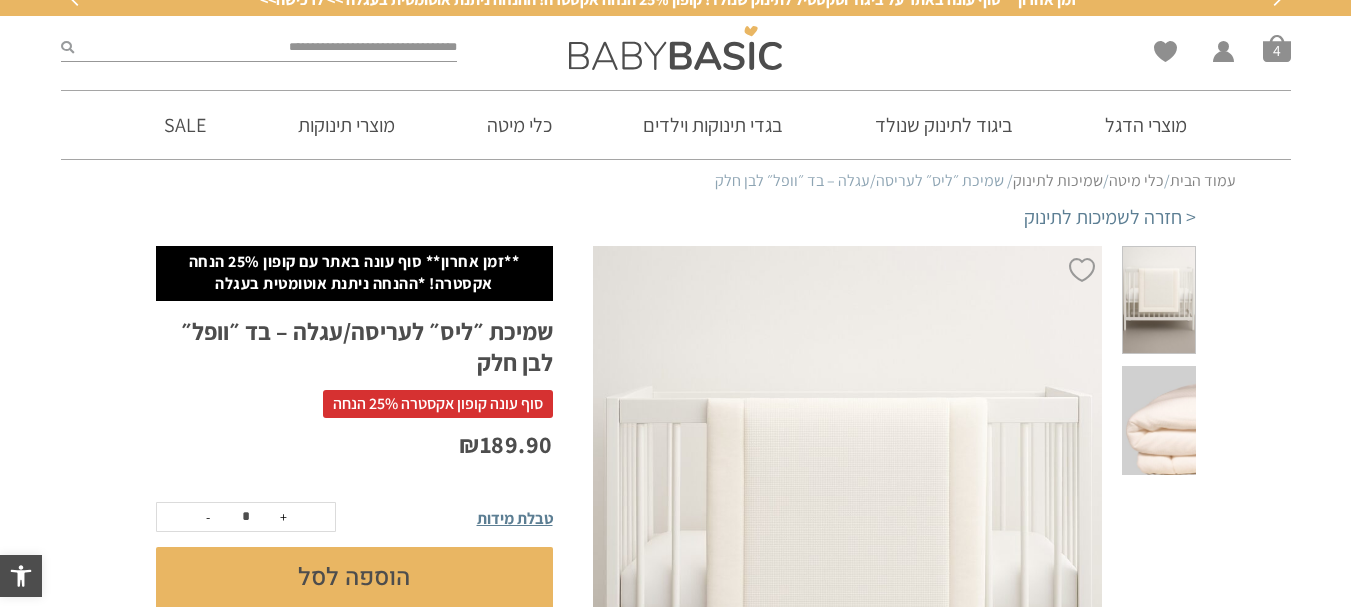 scroll, scrollTop: 0, scrollLeft: 0, axis: both 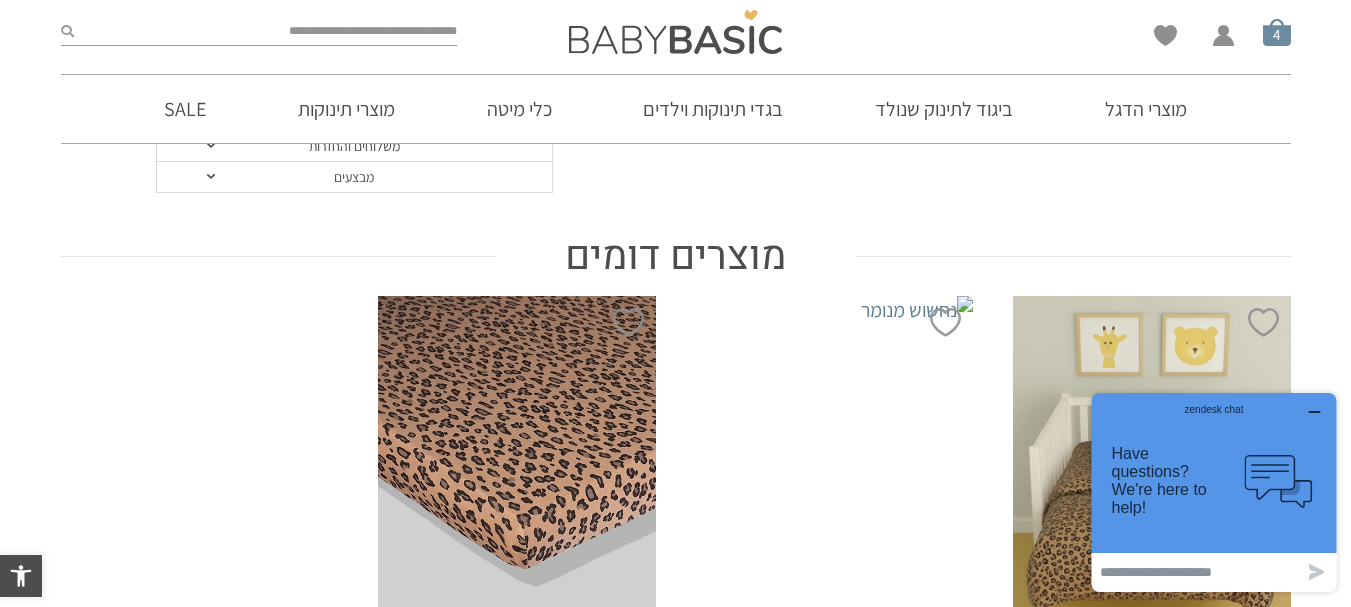 click on "סל קניות" at bounding box center [1277, 32] 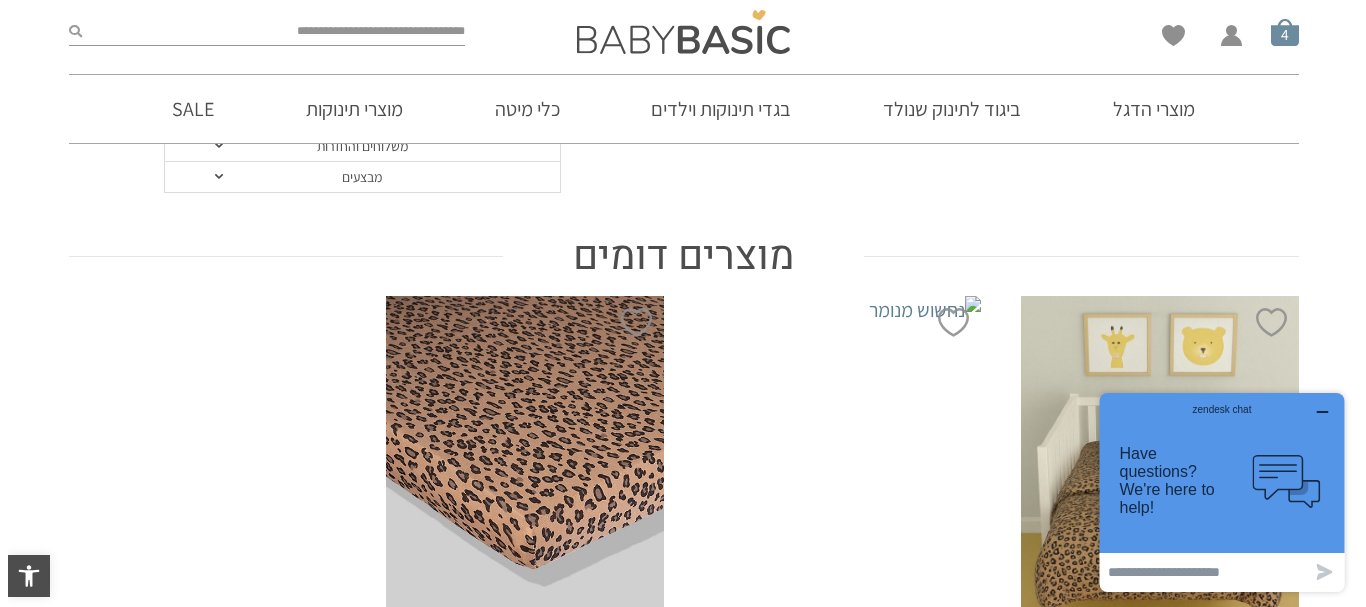scroll, scrollTop: 0, scrollLeft: 0, axis: both 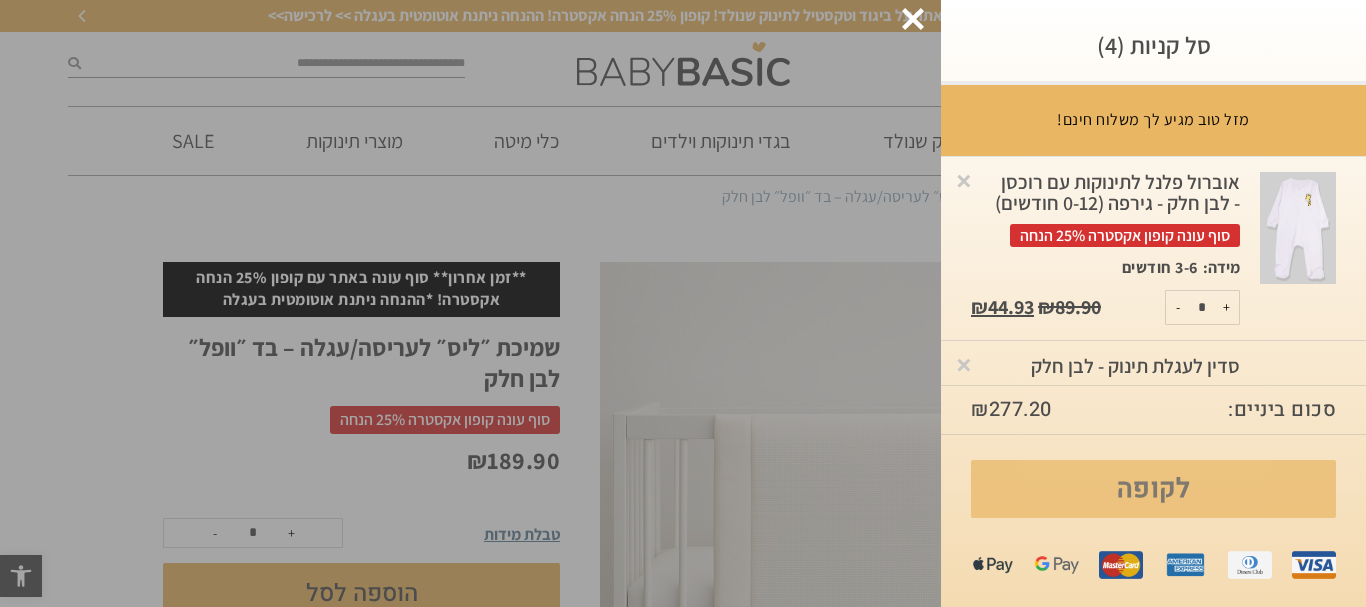 click on "לקופה" at bounding box center (1153, 489) 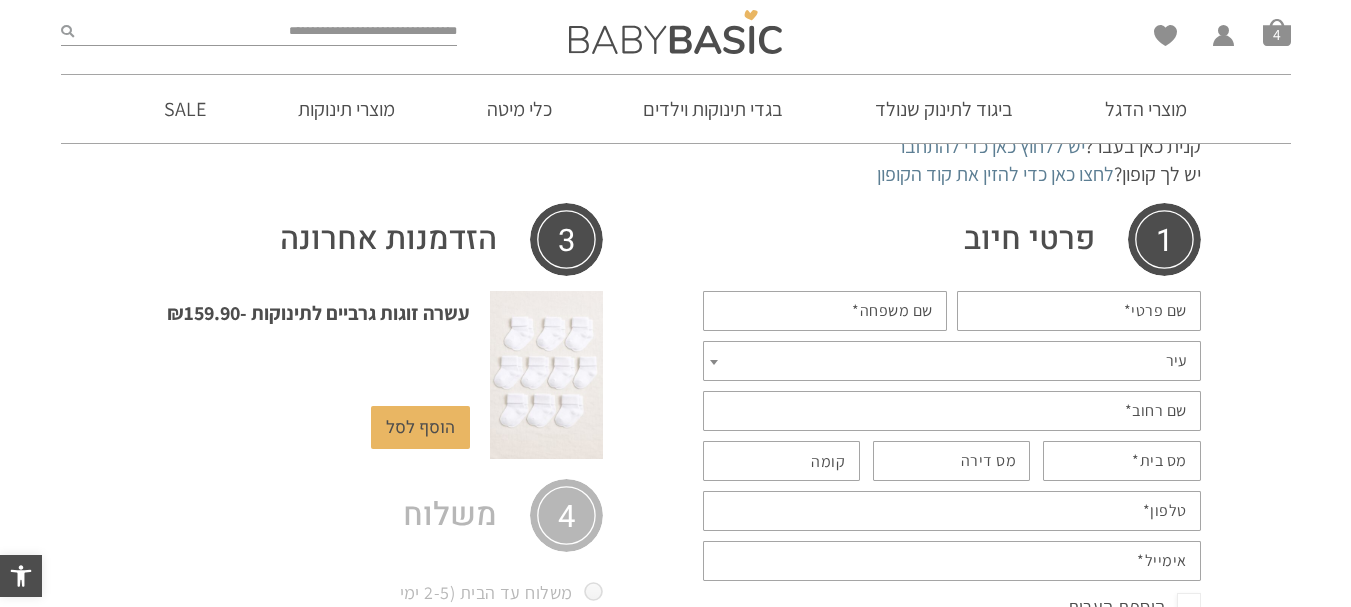 scroll, scrollTop: 186, scrollLeft: 0, axis: vertical 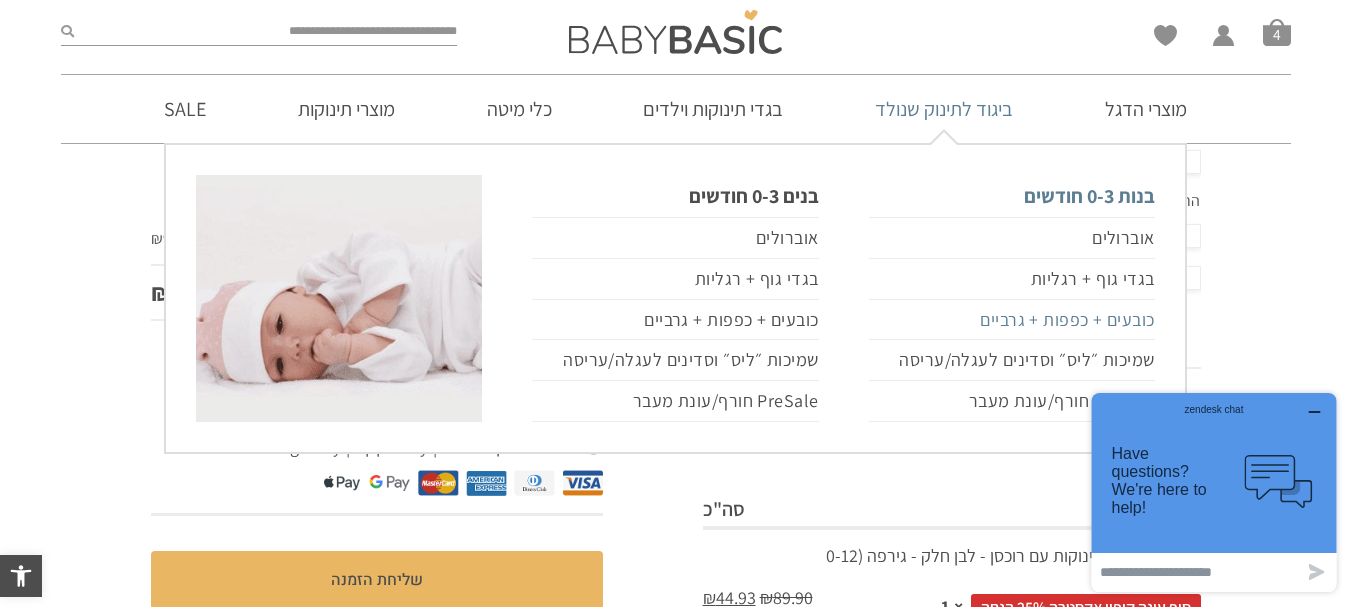 click on "כובעים + כפפות + גרביים" at bounding box center [1012, 320] 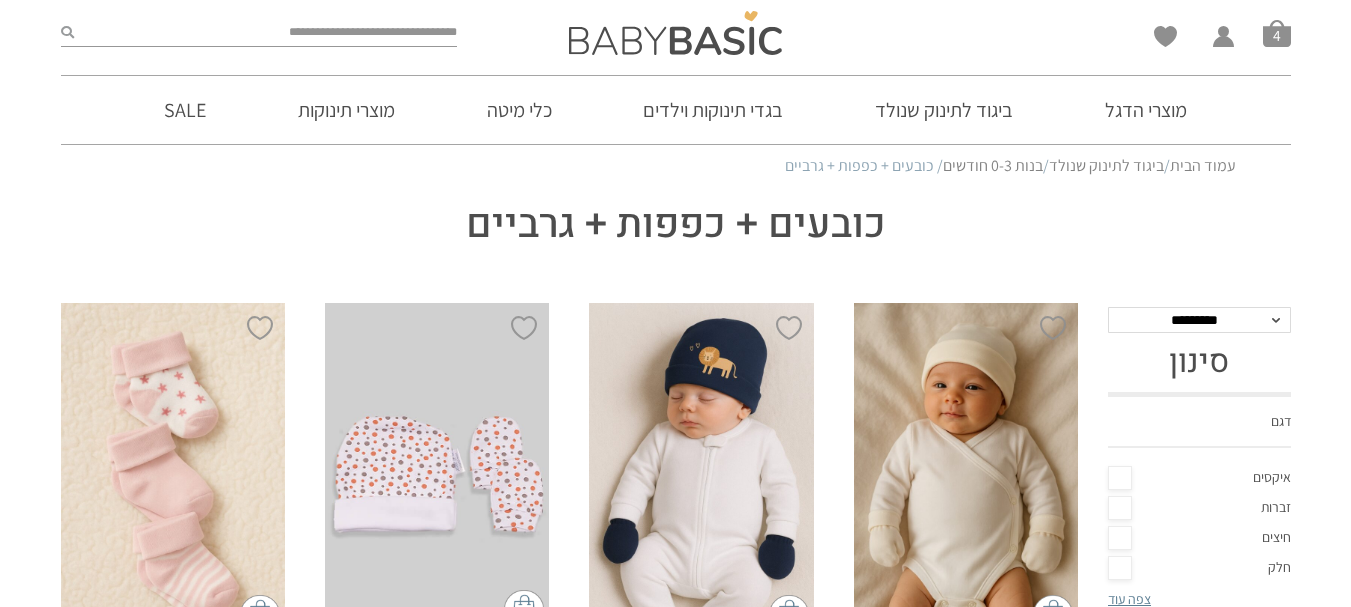 click on "x
הוספה לסל" at bounding box center (966, 471) 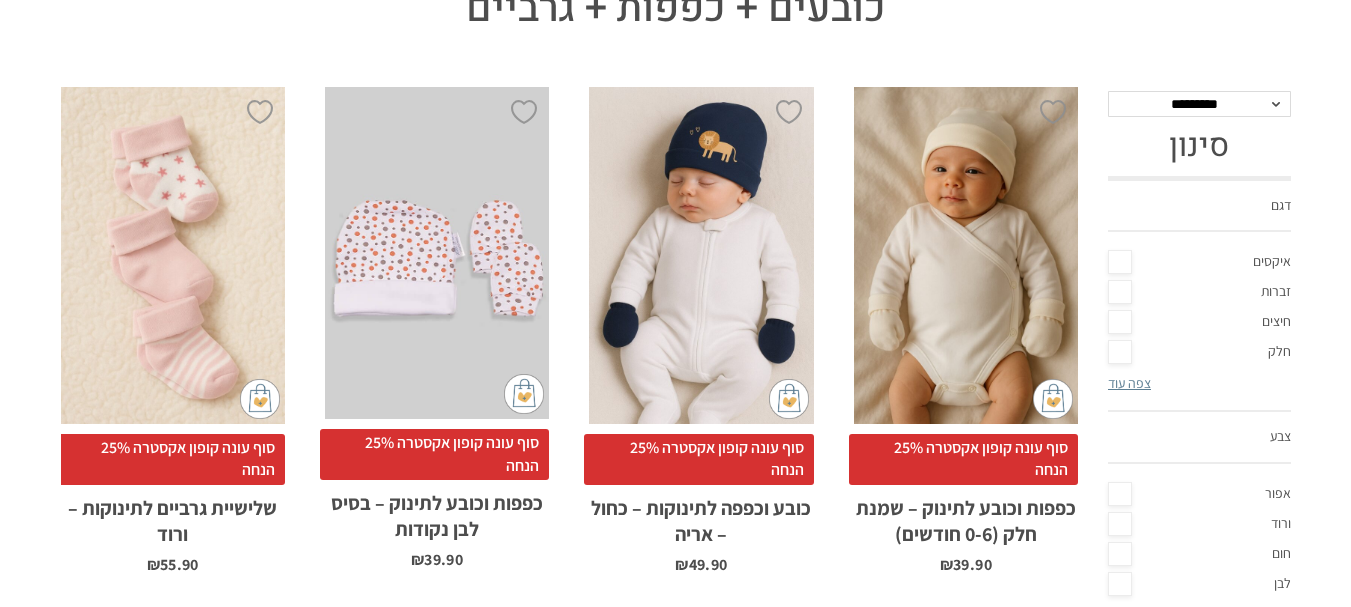 scroll, scrollTop: 320, scrollLeft: 0, axis: vertical 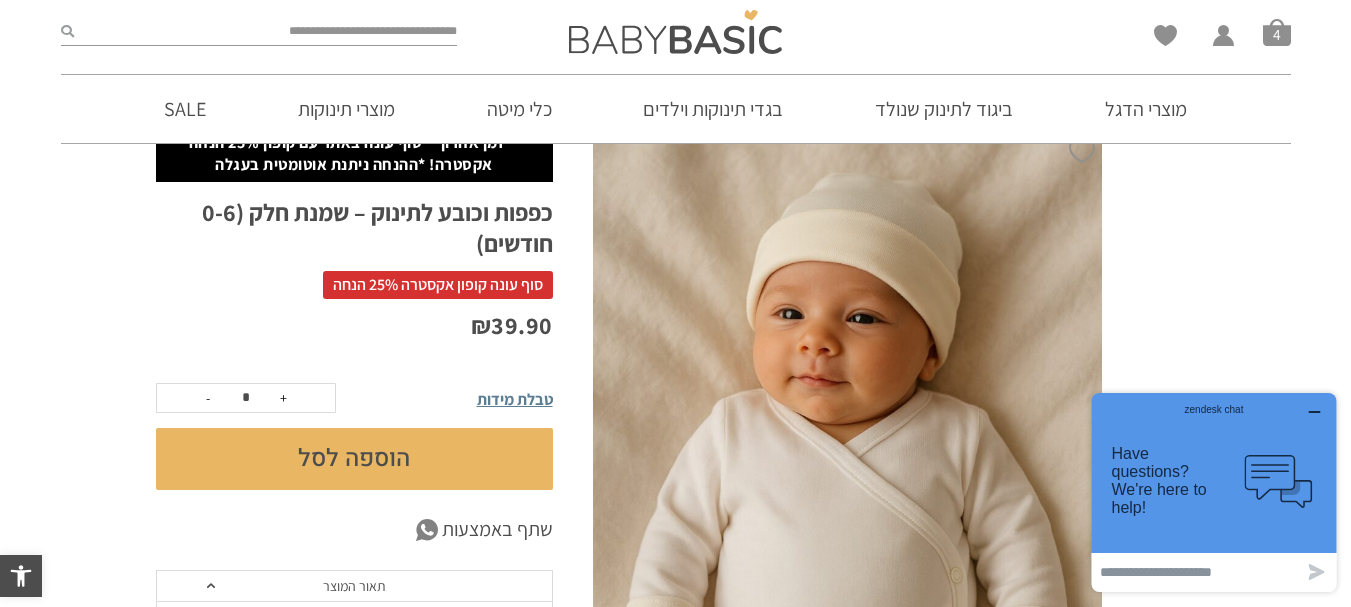 click on "הוספה לסל" at bounding box center (354, 459) 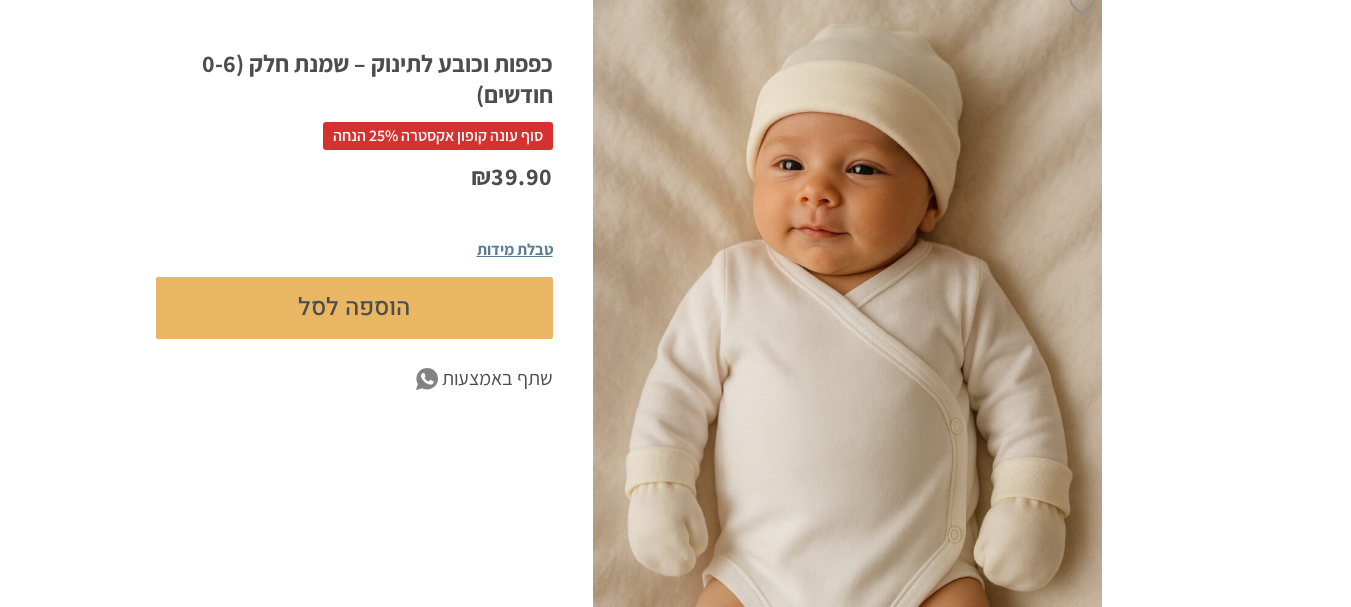 scroll, scrollTop: 374, scrollLeft: 0, axis: vertical 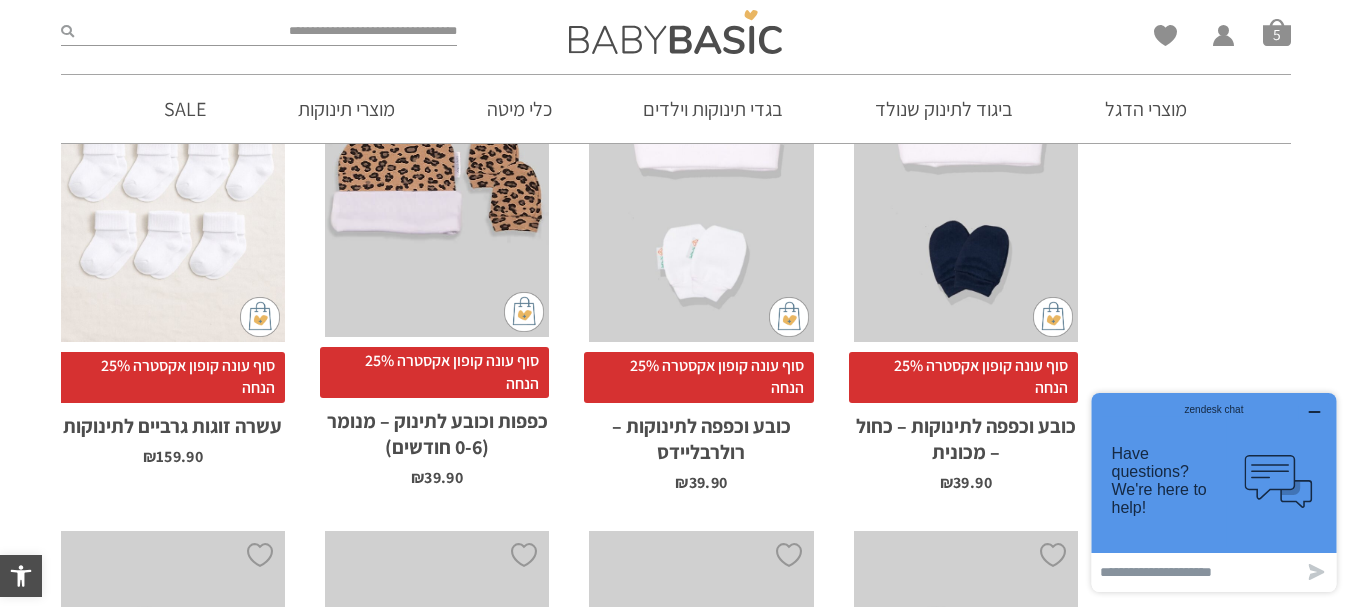 click on "הוספה ל-Wishlist
x
הוספה לסל
סוף עונה קופון אקסטרה 25% הנחה כפפות וכובע לתינוק – מנומר (0-6 חודשים)
₪ 39.90" at bounding box center [437, 247] 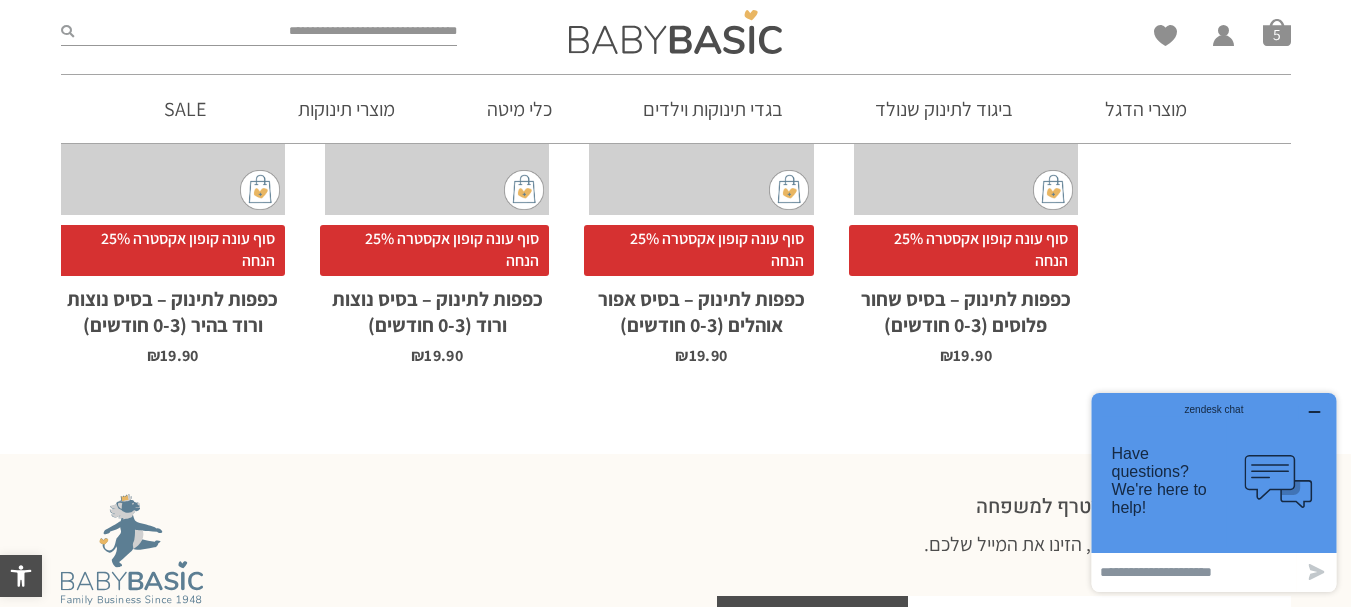 scroll, scrollTop: 4195, scrollLeft: 0, axis: vertical 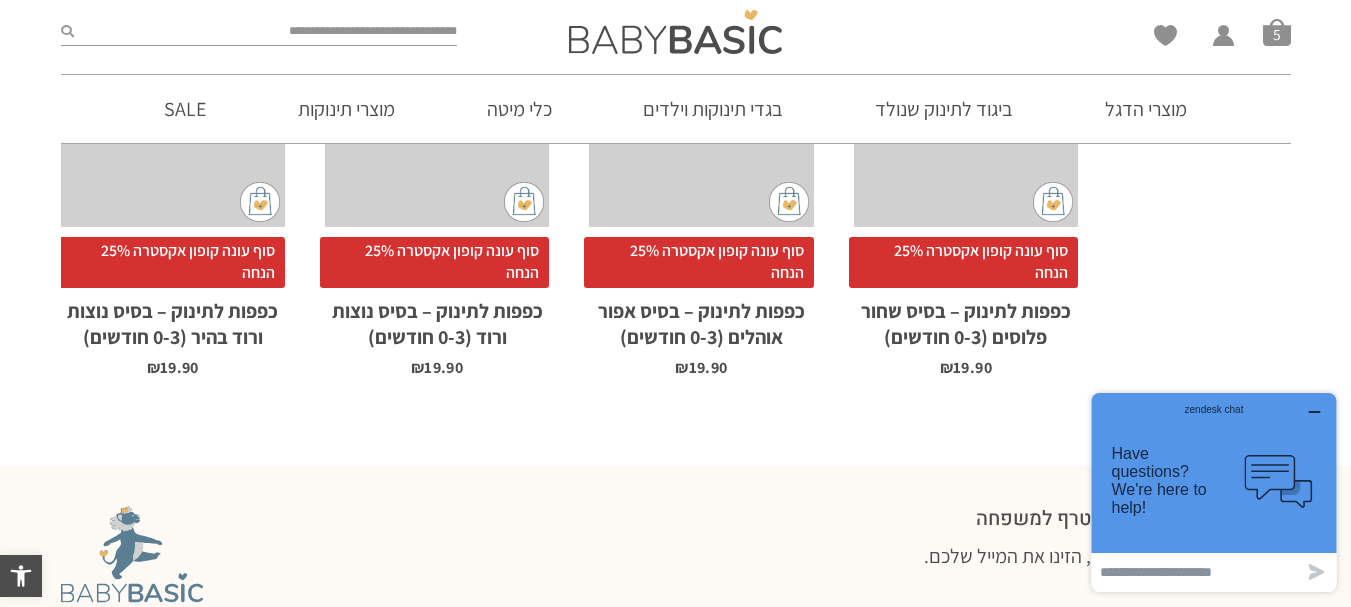 click on "x
הוספה לסל" at bounding box center [173, 61] 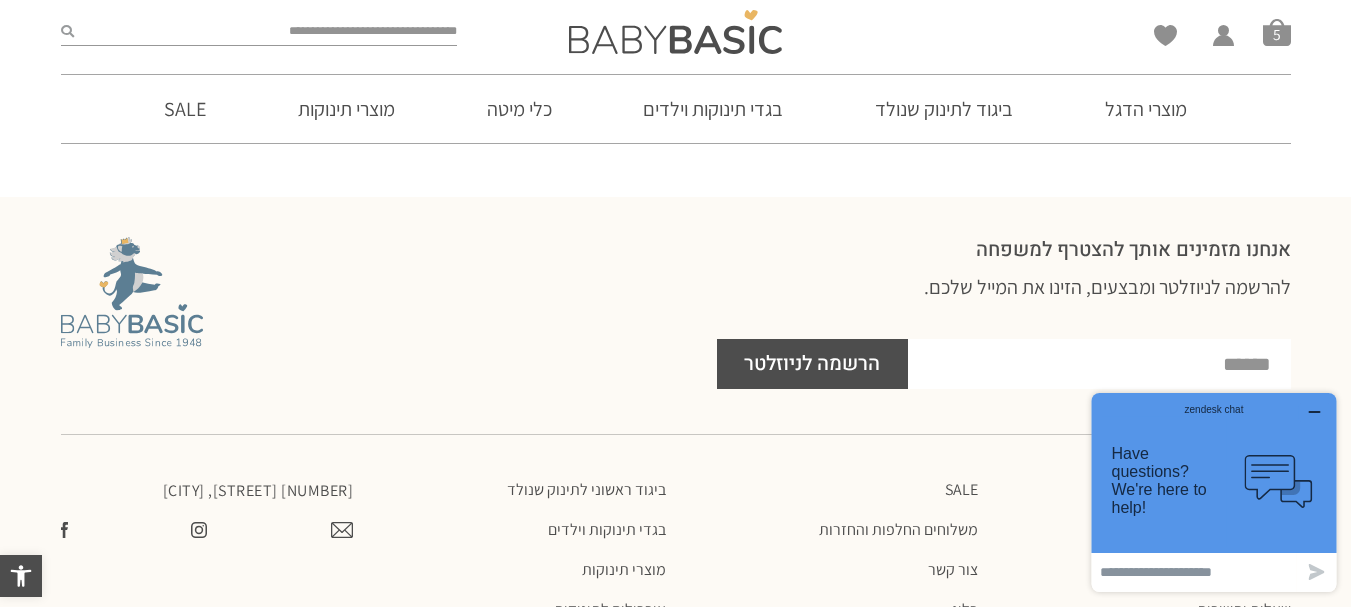 scroll, scrollTop: 4533, scrollLeft: 0, axis: vertical 